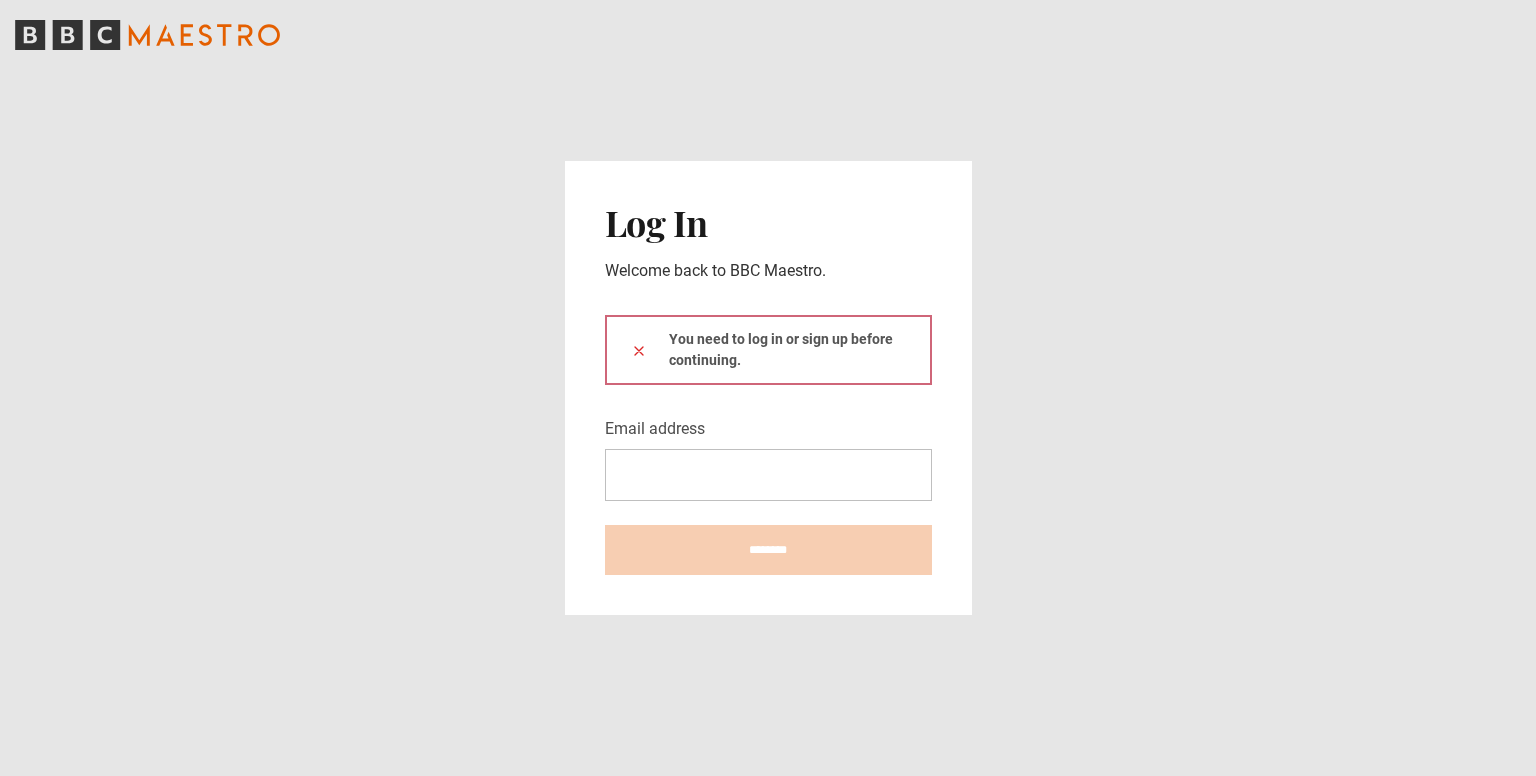 scroll, scrollTop: 0, scrollLeft: 0, axis: both 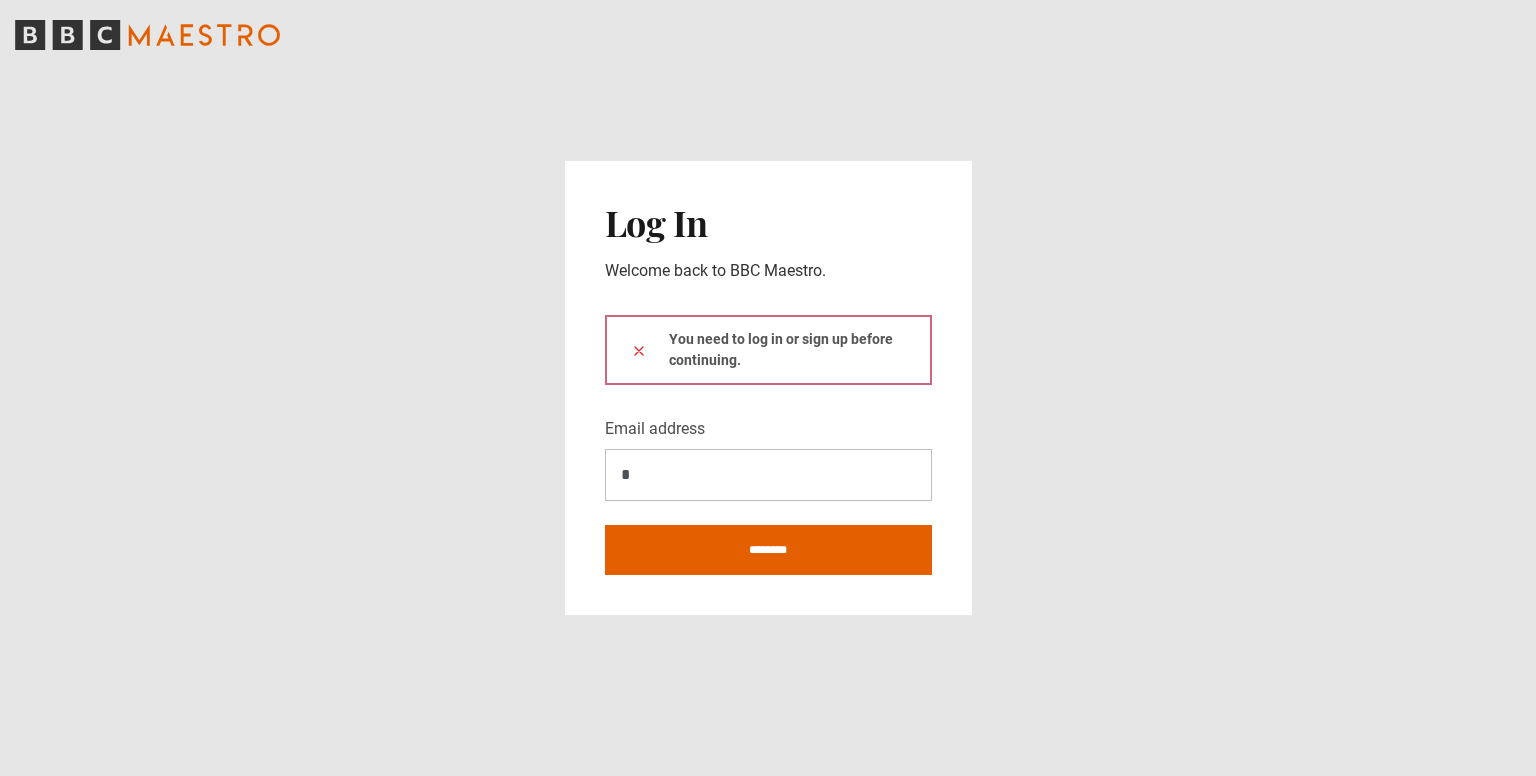 type on "**********" 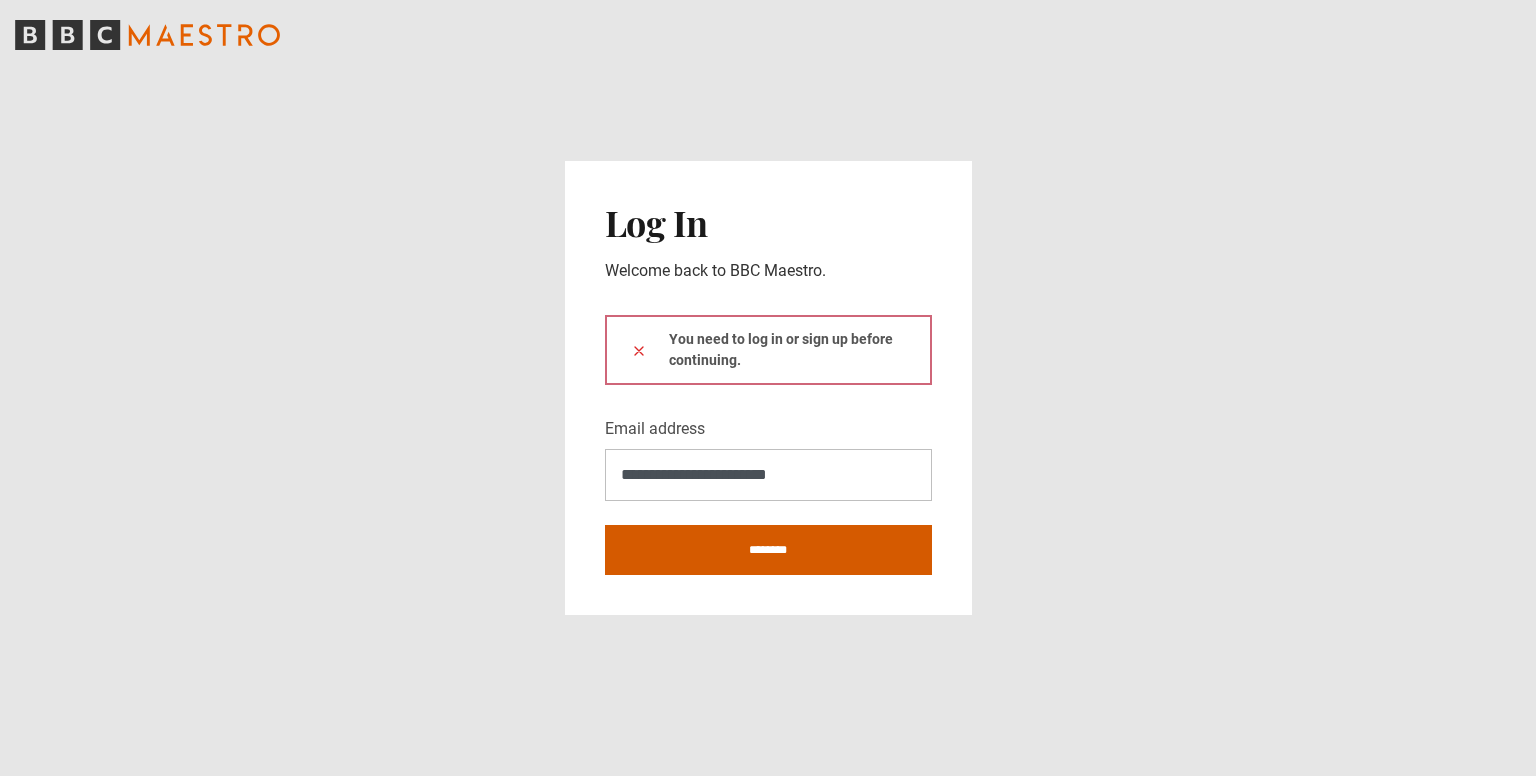 drag, startPoint x: 831, startPoint y: 552, endPoint x: 1535, endPoint y: 607, distance: 706.14514 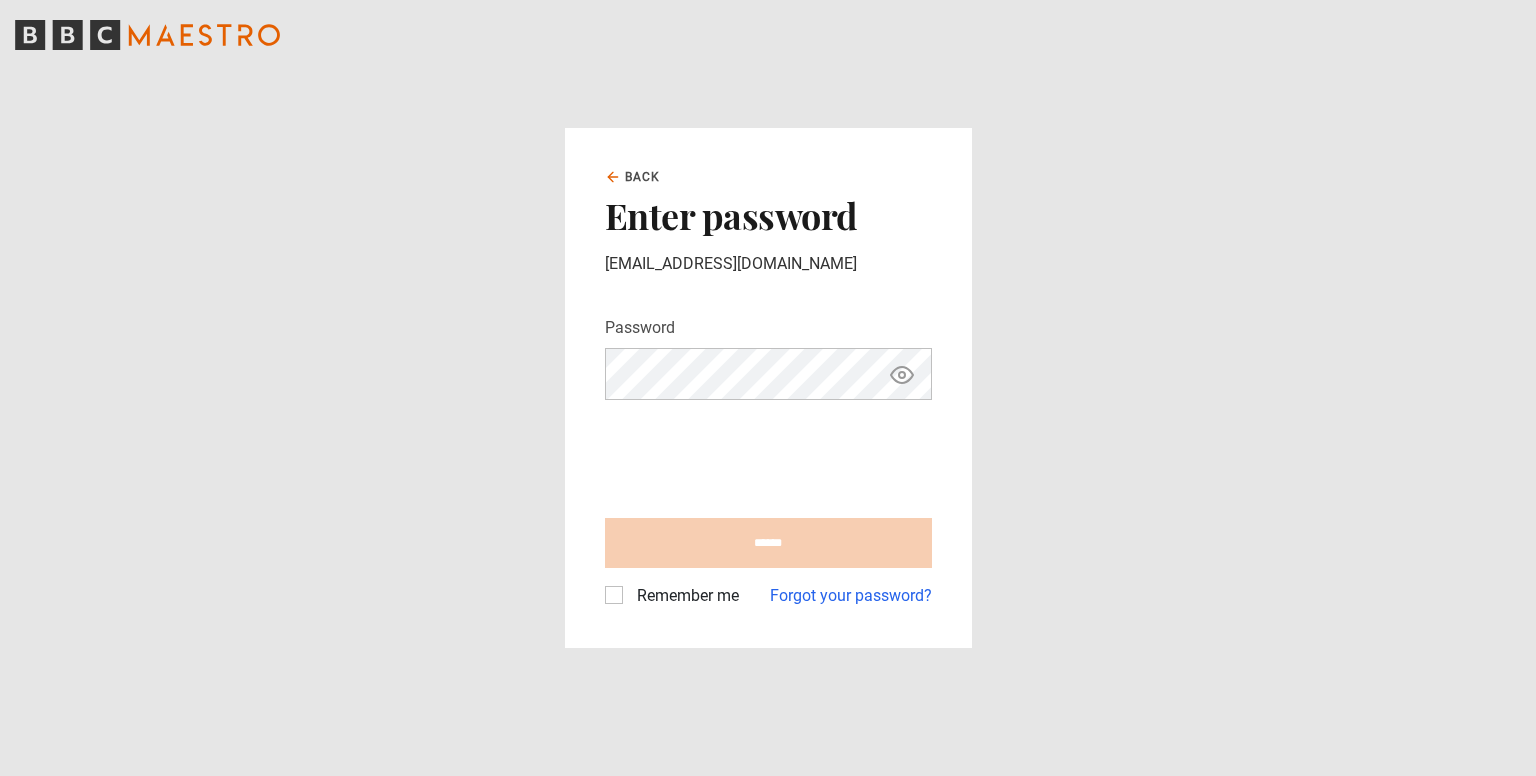 scroll, scrollTop: 0, scrollLeft: 0, axis: both 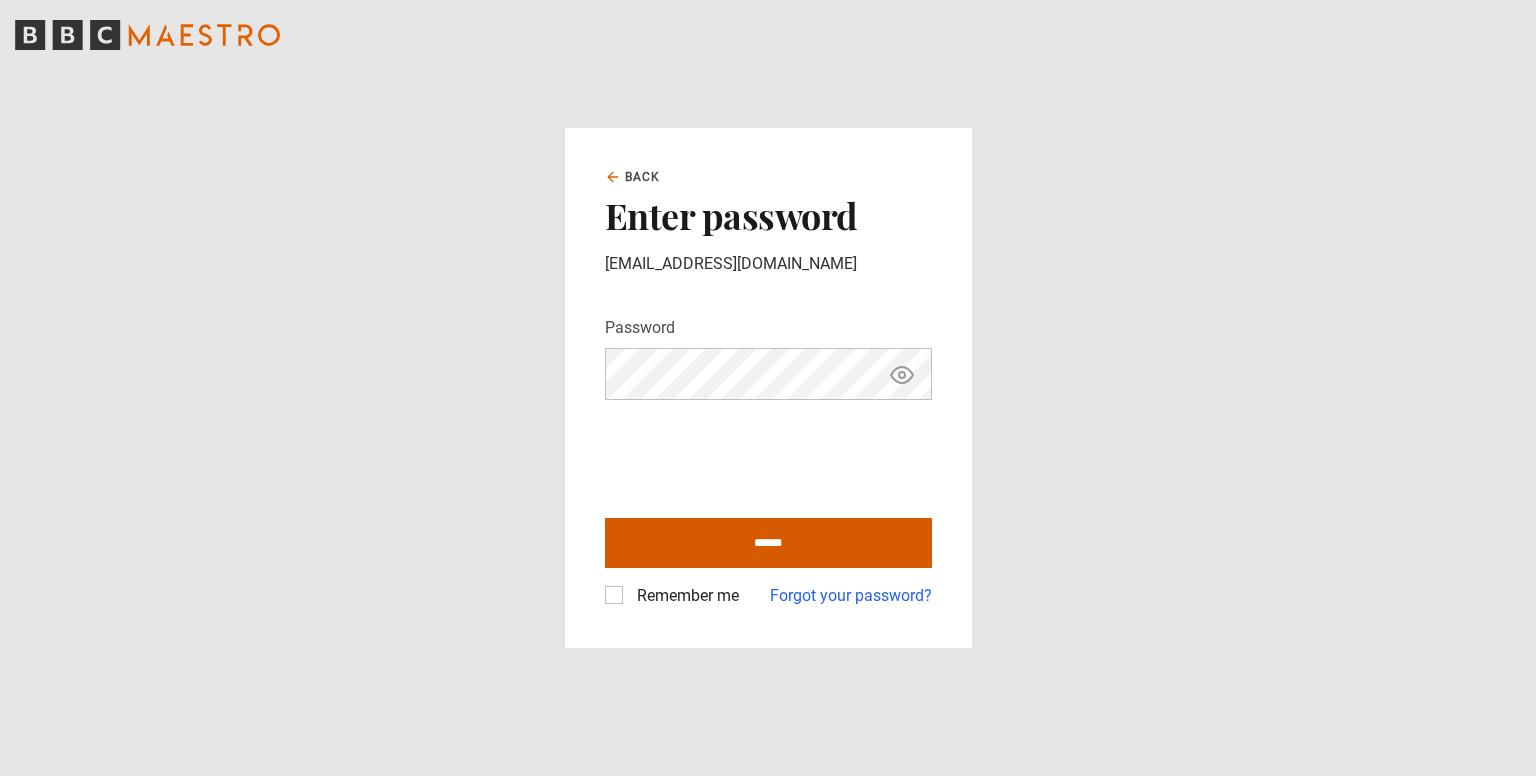 click on "******" at bounding box center [768, 543] 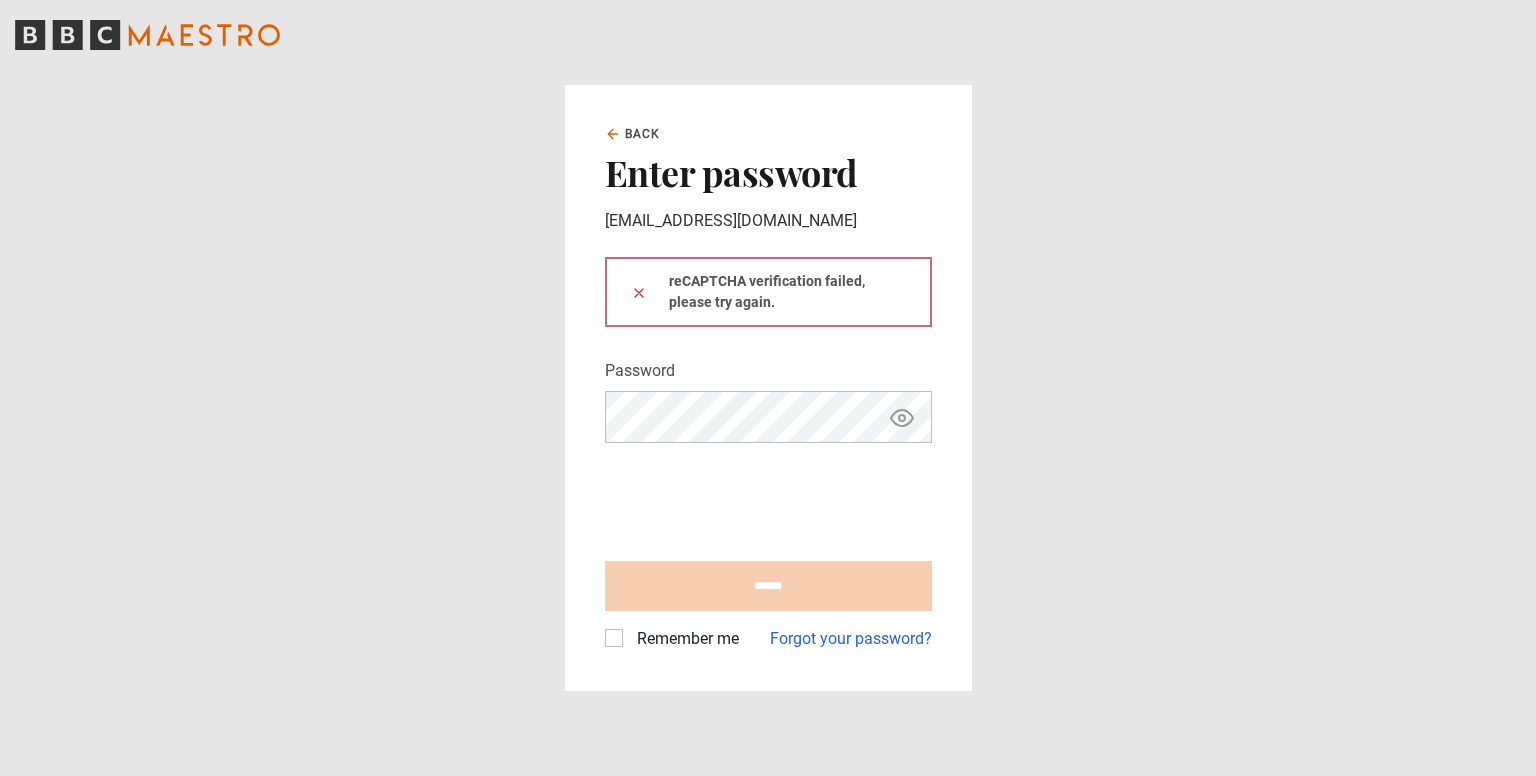 scroll, scrollTop: 0, scrollLeft: 0, axis: both 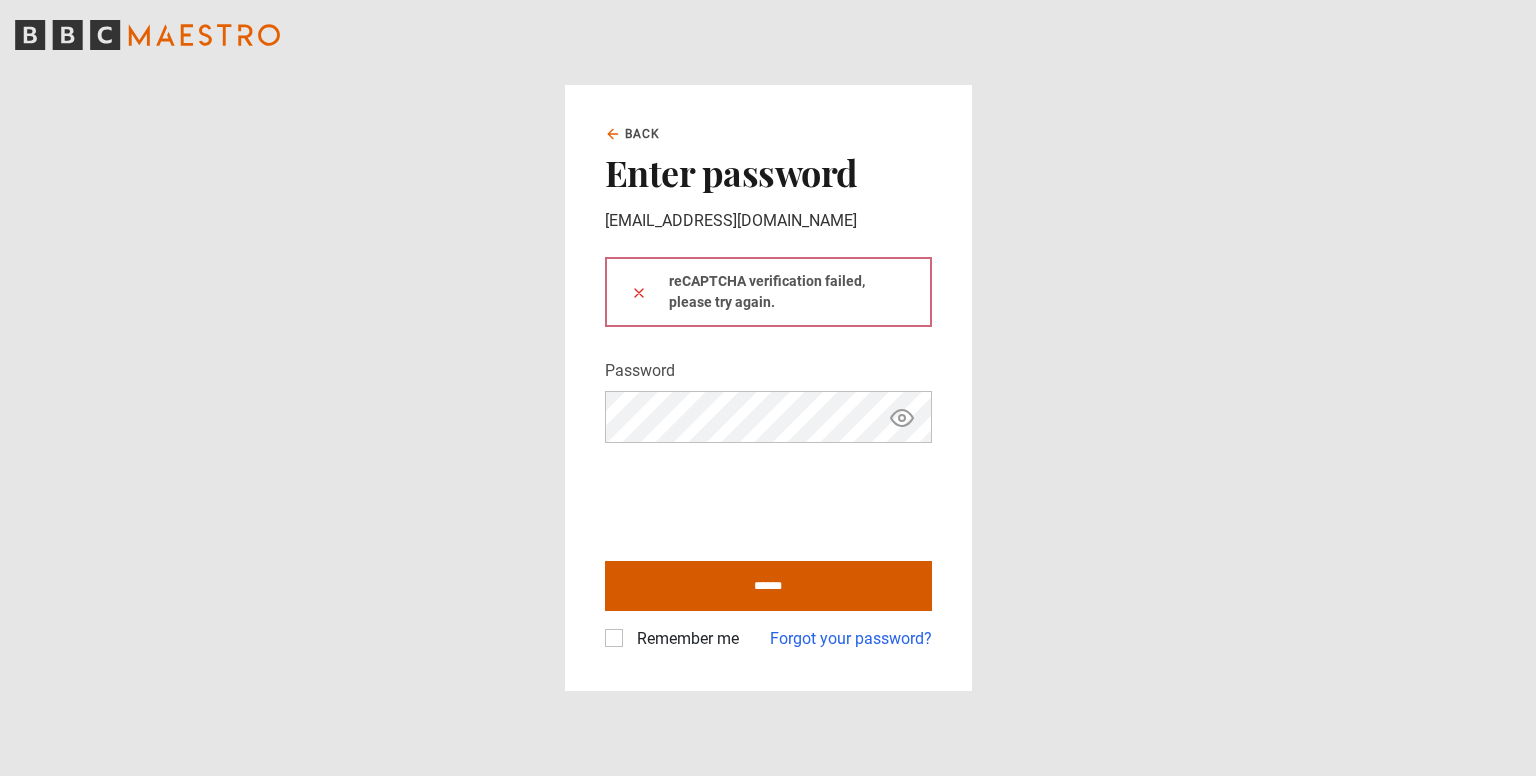 click on "******" at bounding box center [768, 586] 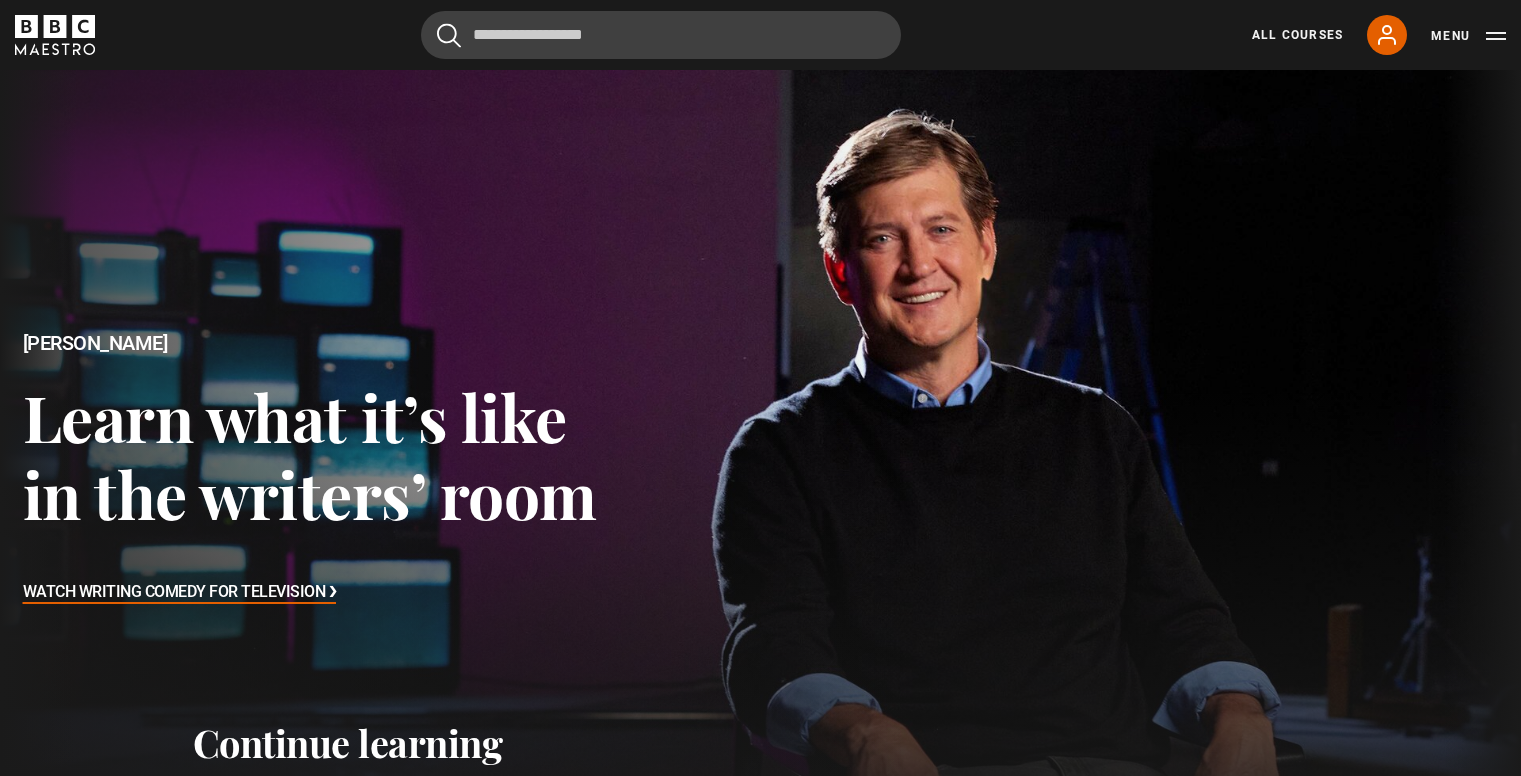 scroll, scrollTop: 0, scrollLeft: 0, axis: both 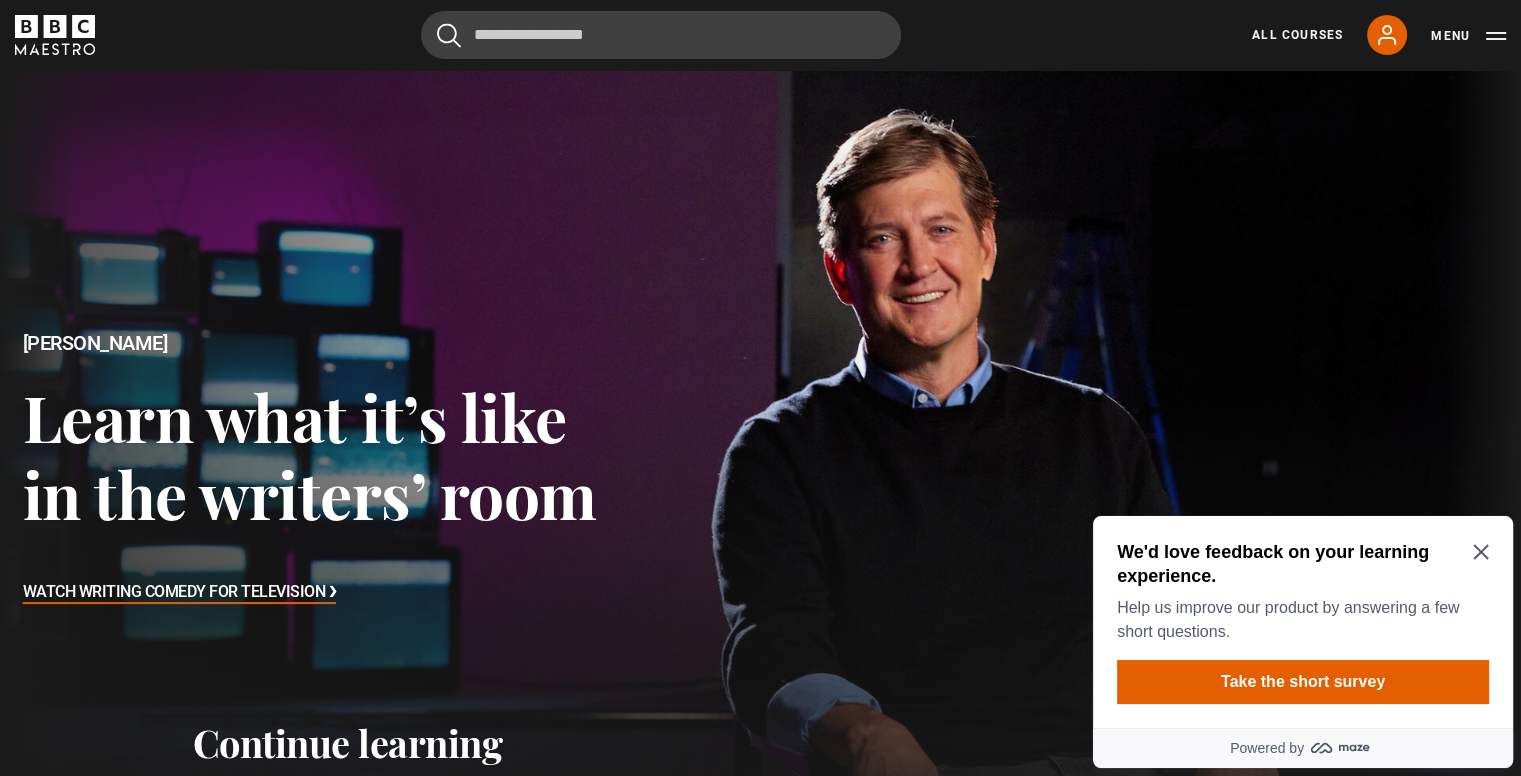 click 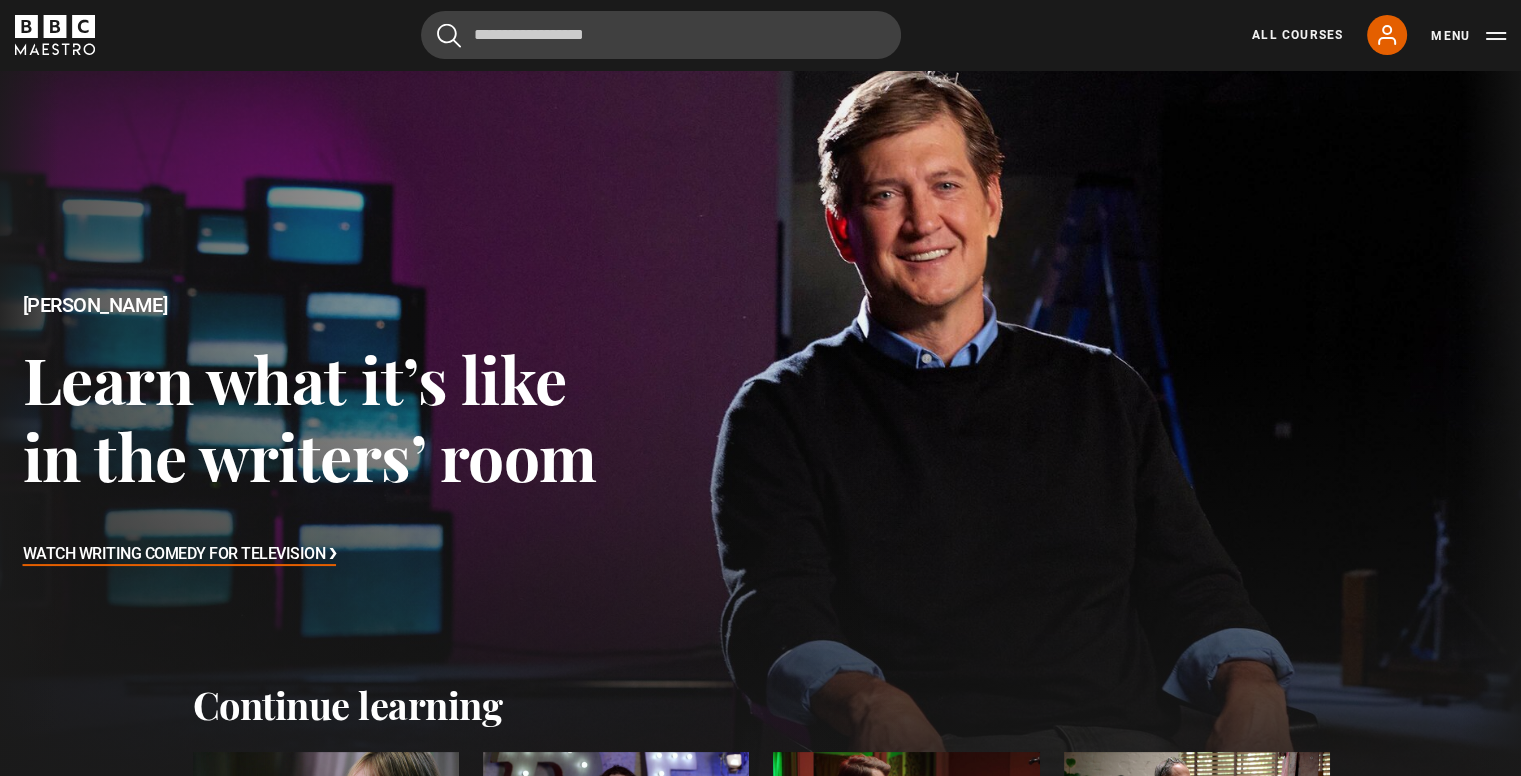 scroll, scrollTop: 0, scrollLeft: 0, axis: both 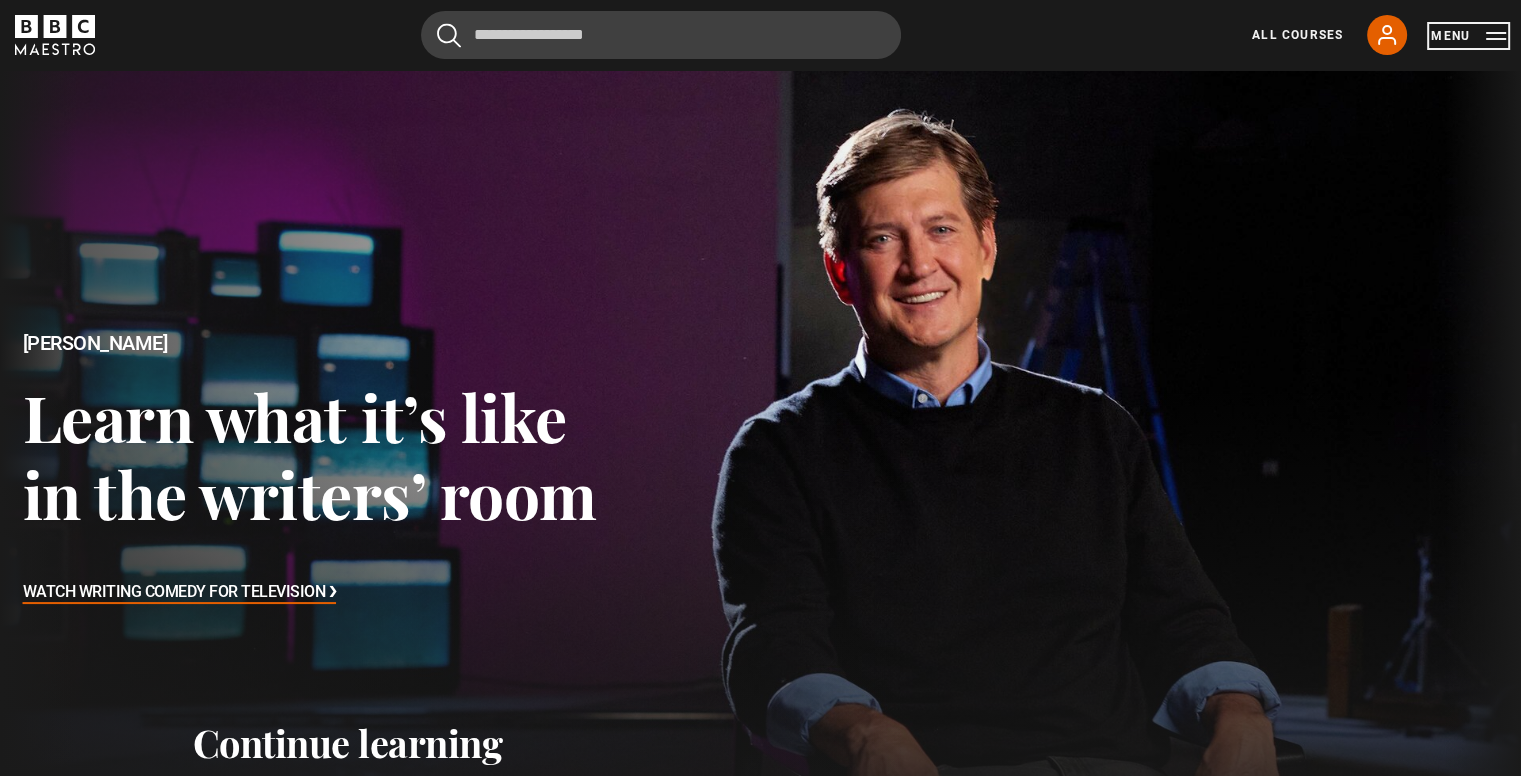 click on "Menu" at bounding box center (1468, 36) 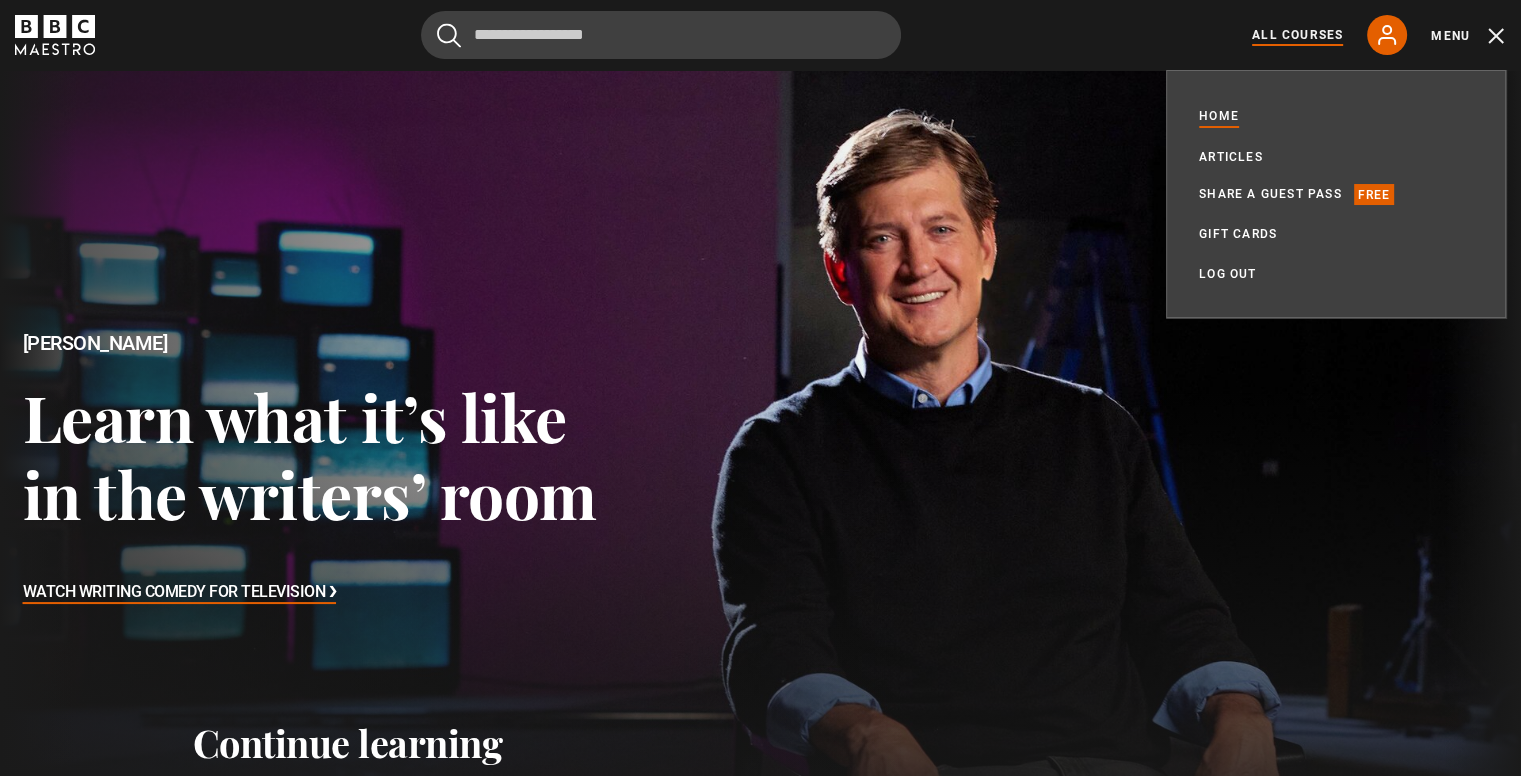 click on "All Courses" at bounding box center [1297, 35] 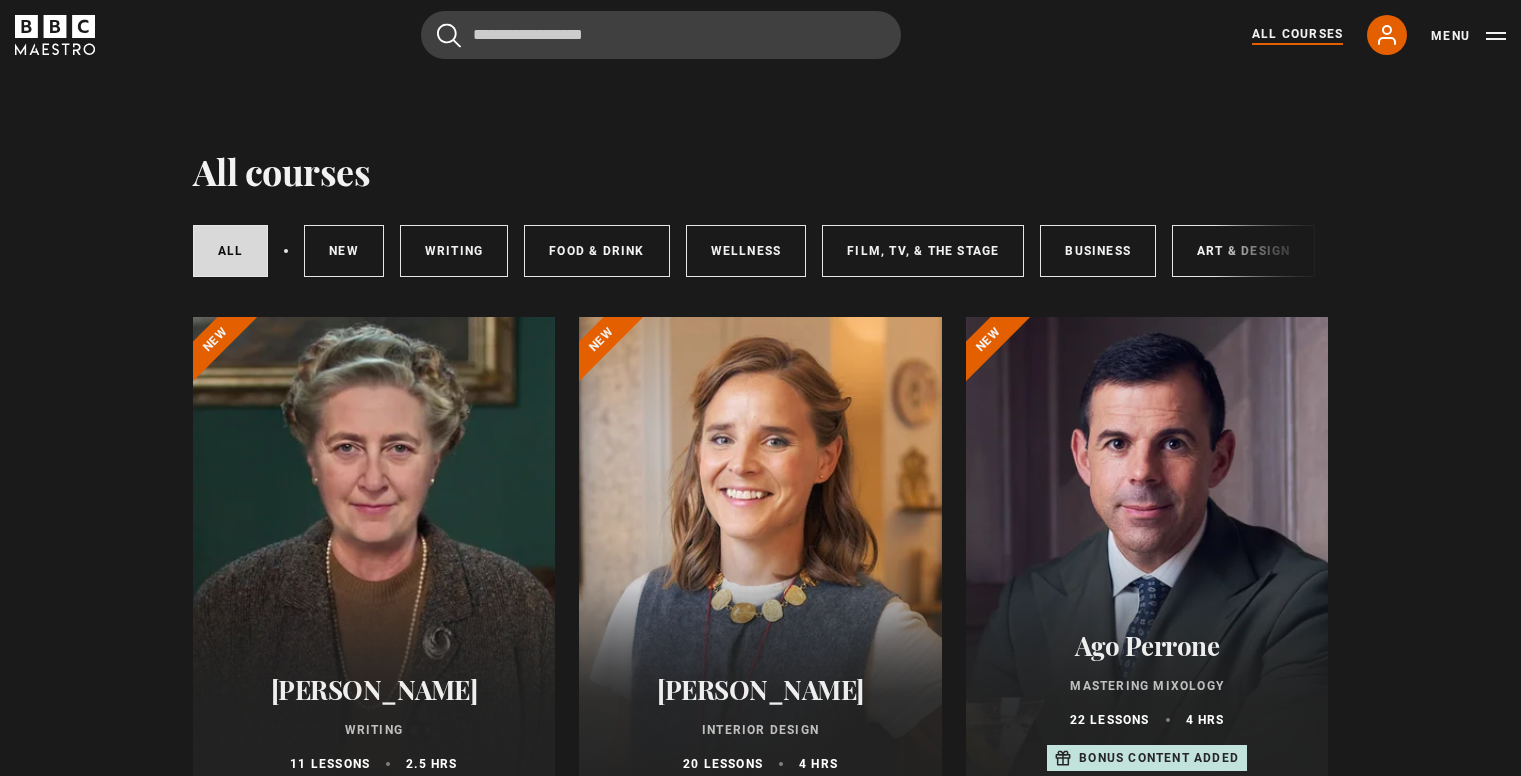 scroll, scrollTop: 0, scrollLeft: 0, axis: both 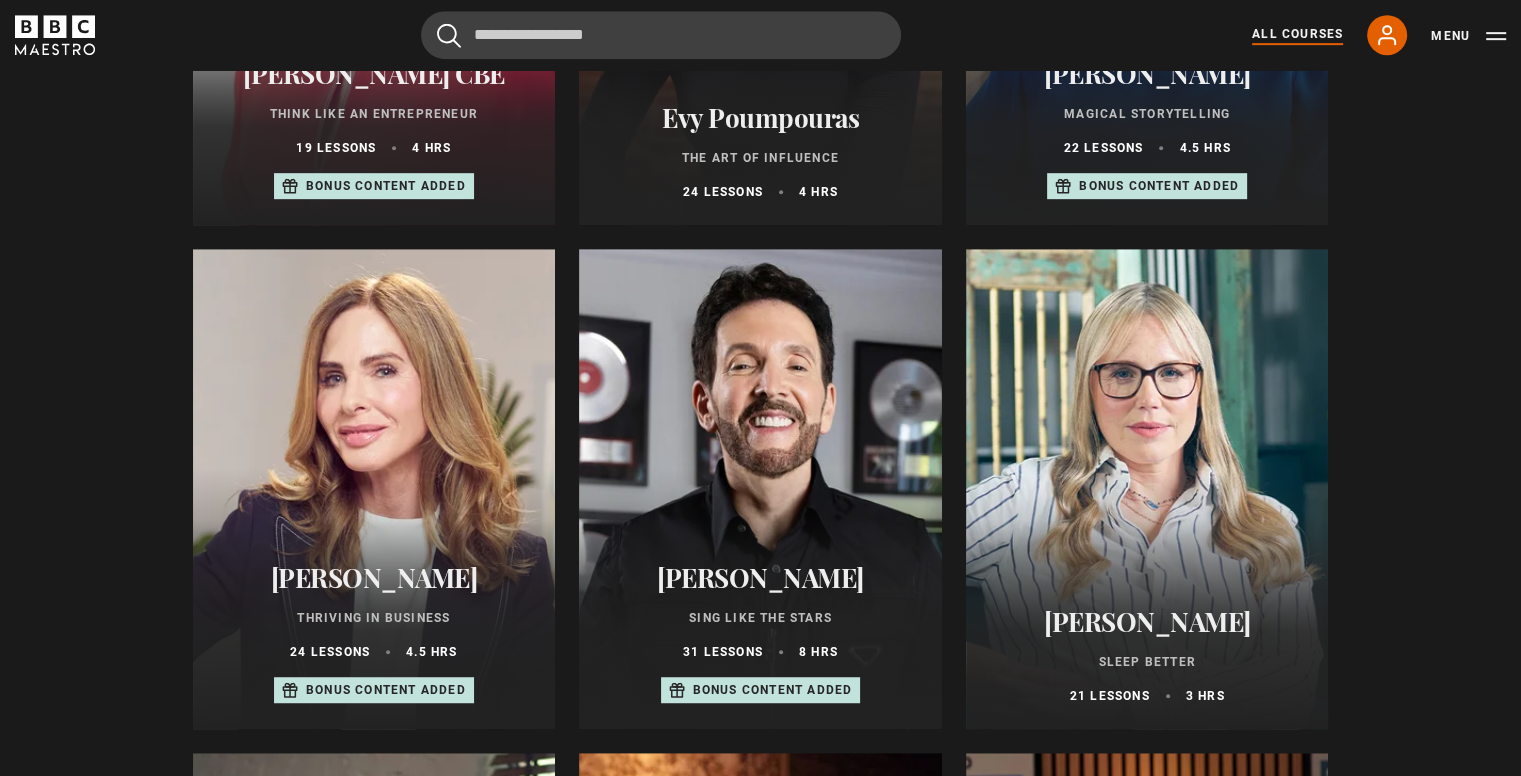click at bounding box center (760, 489) 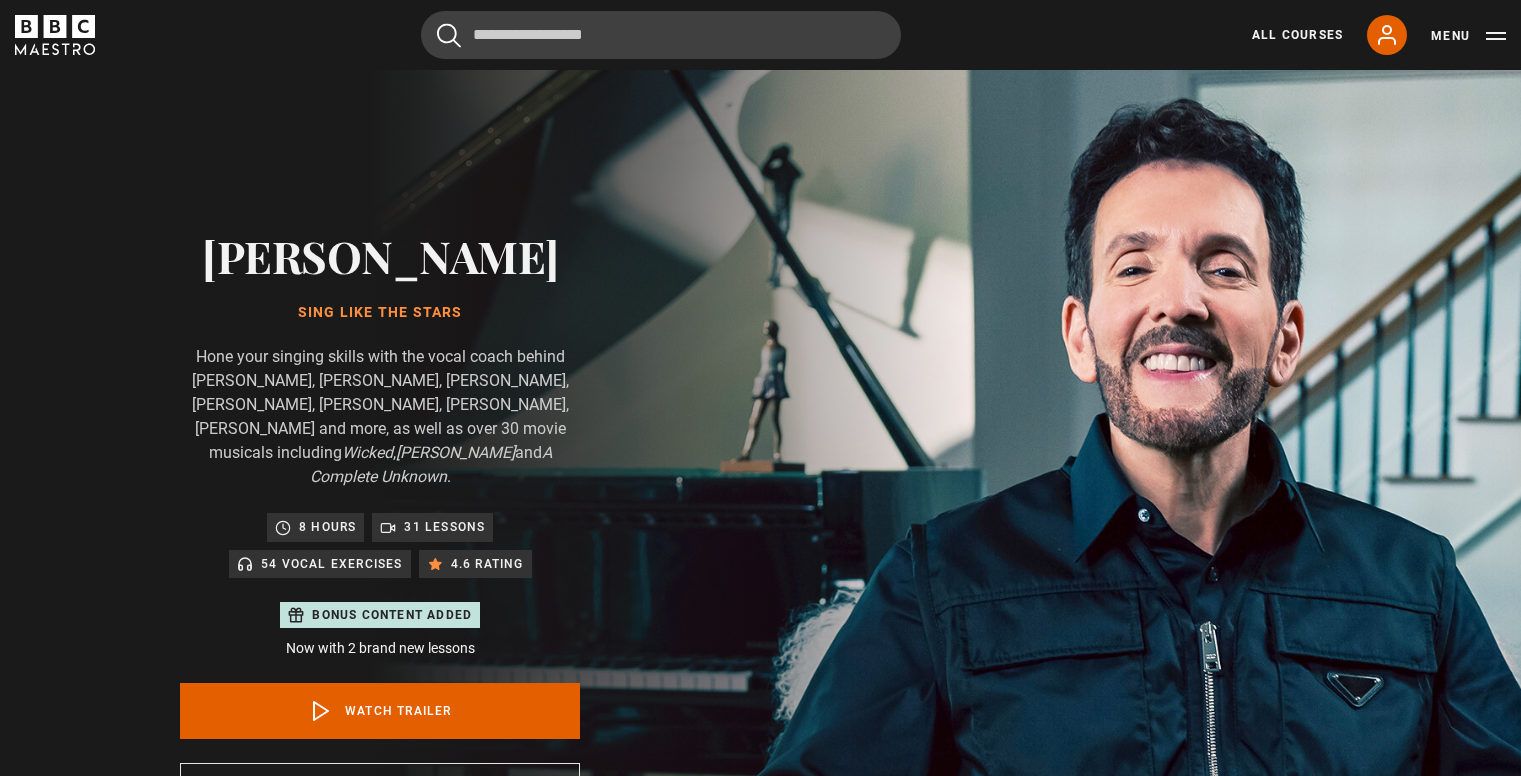 scroll, scrollTop: 0, scrollLeft: 0, axis: both 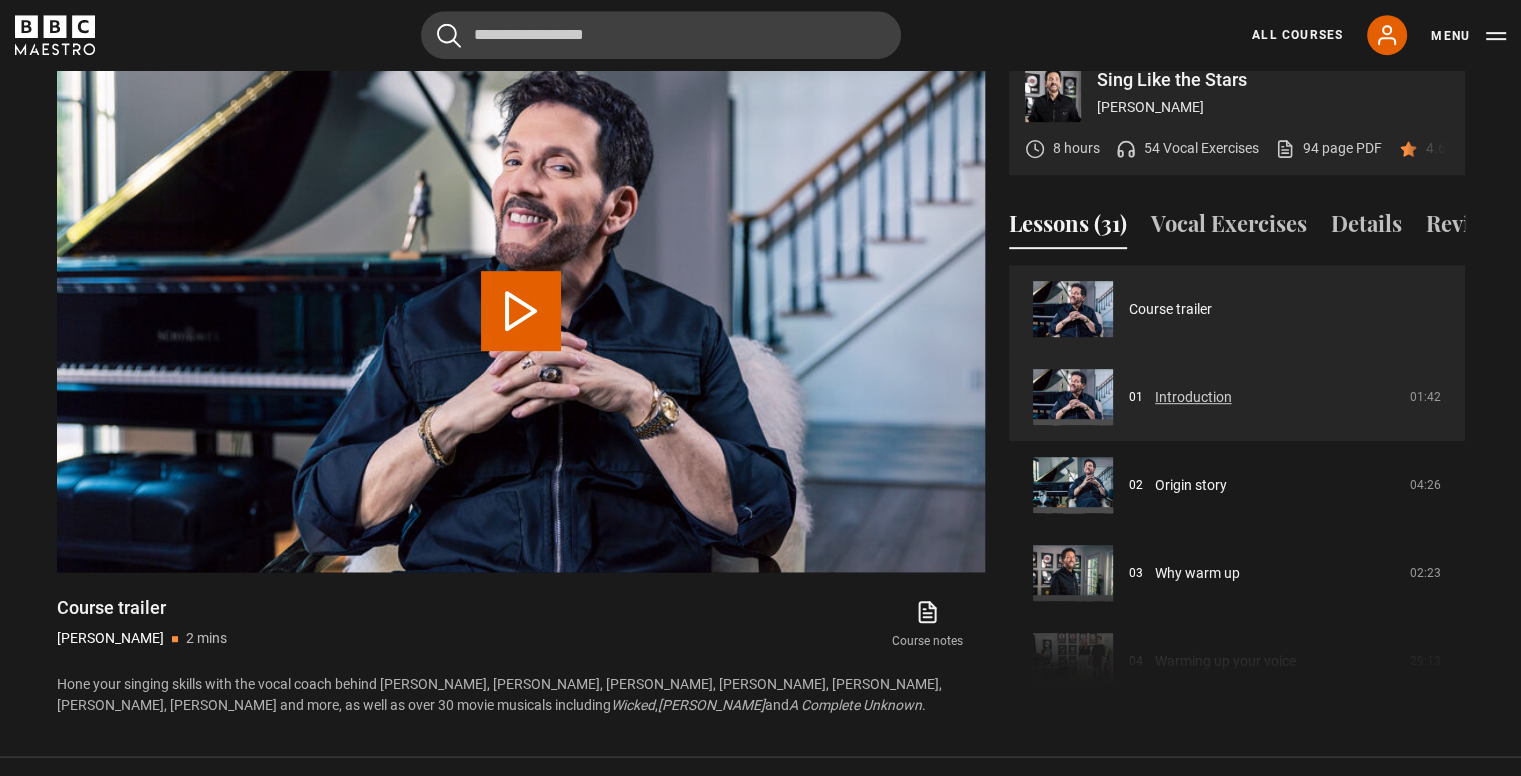 click on "Introduction" at bounding box center (1193, 397) 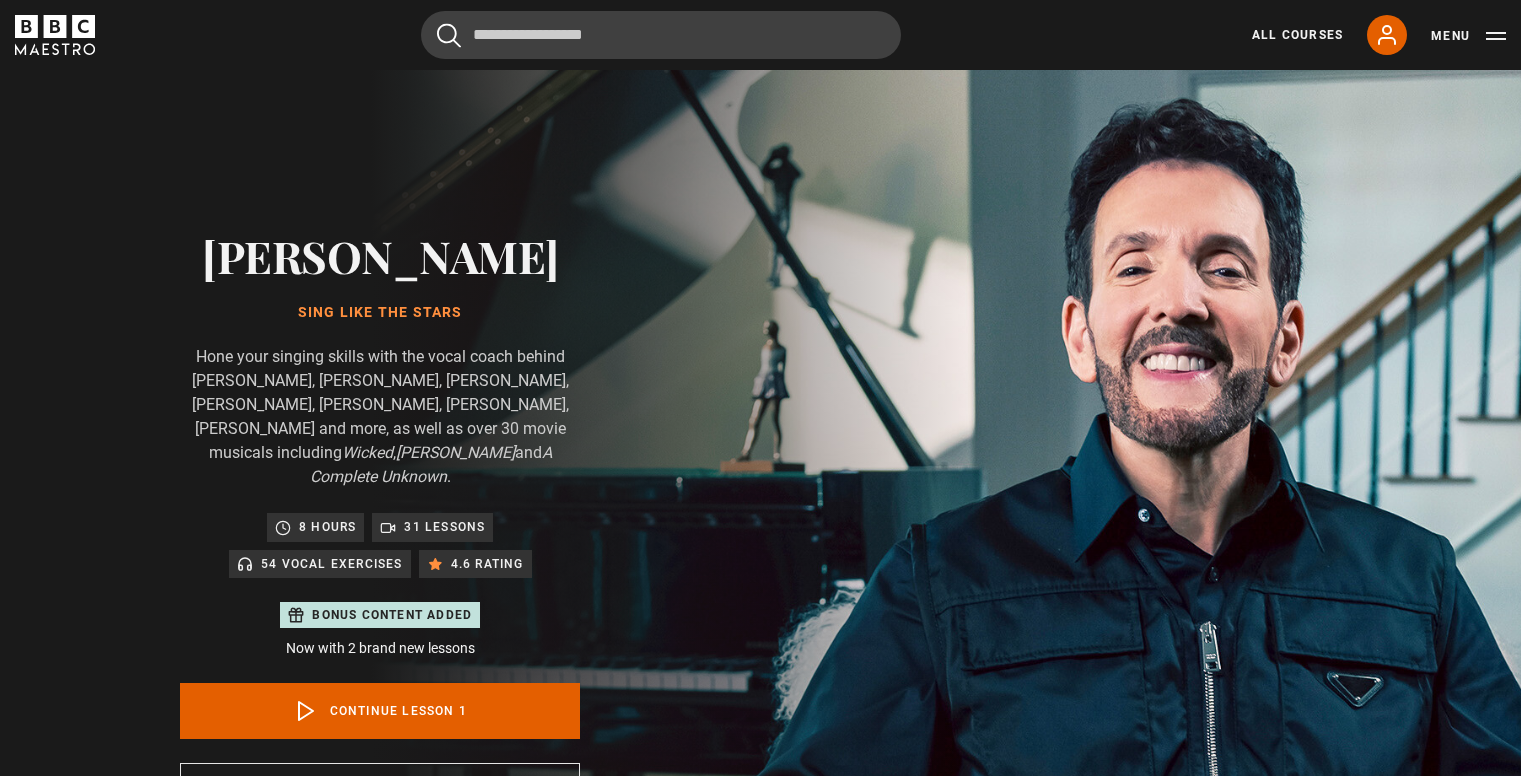 scroll, scrollTop: 956, scrollLeft: 0, axis: vertical 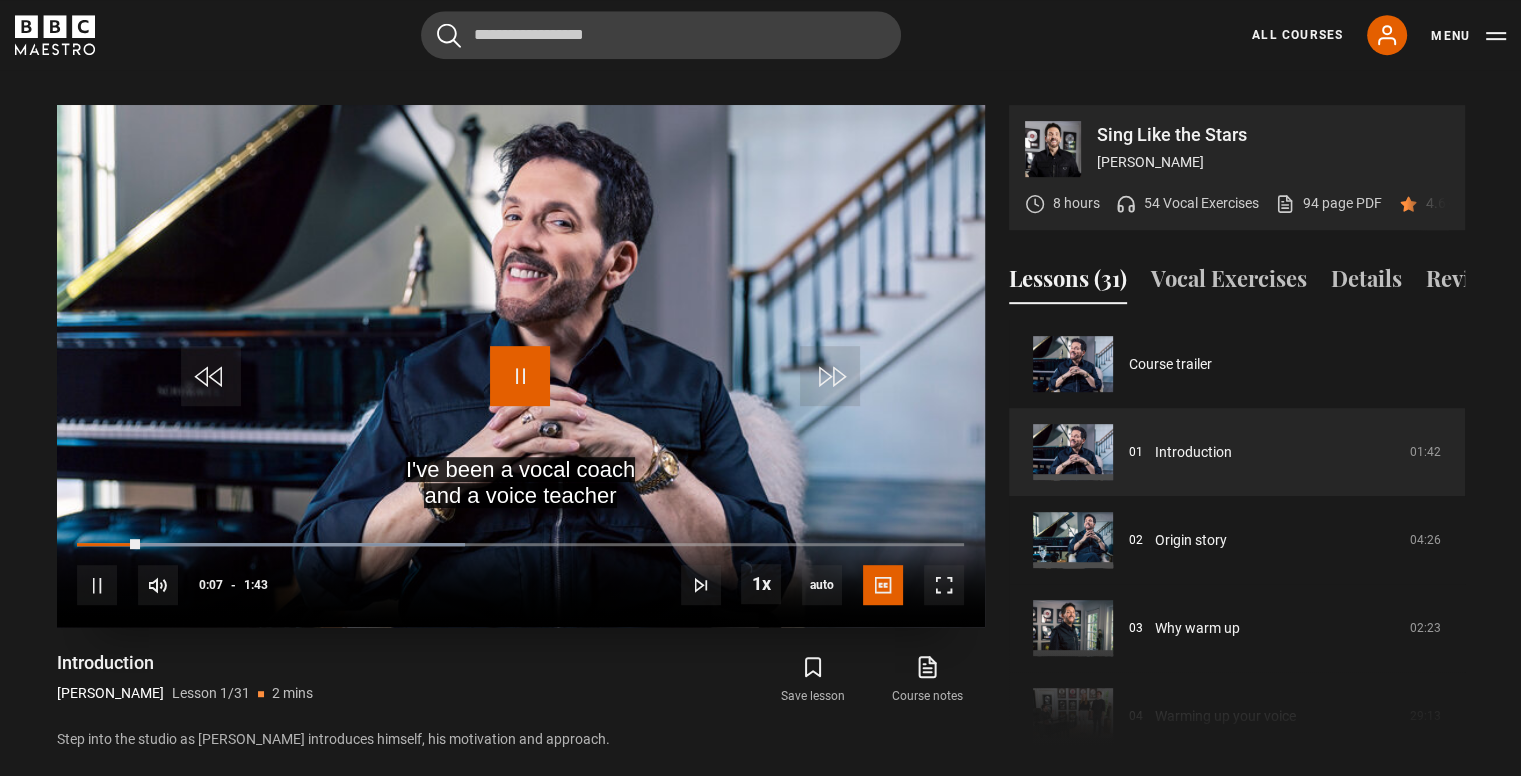 click at bounding box center (520, 376) 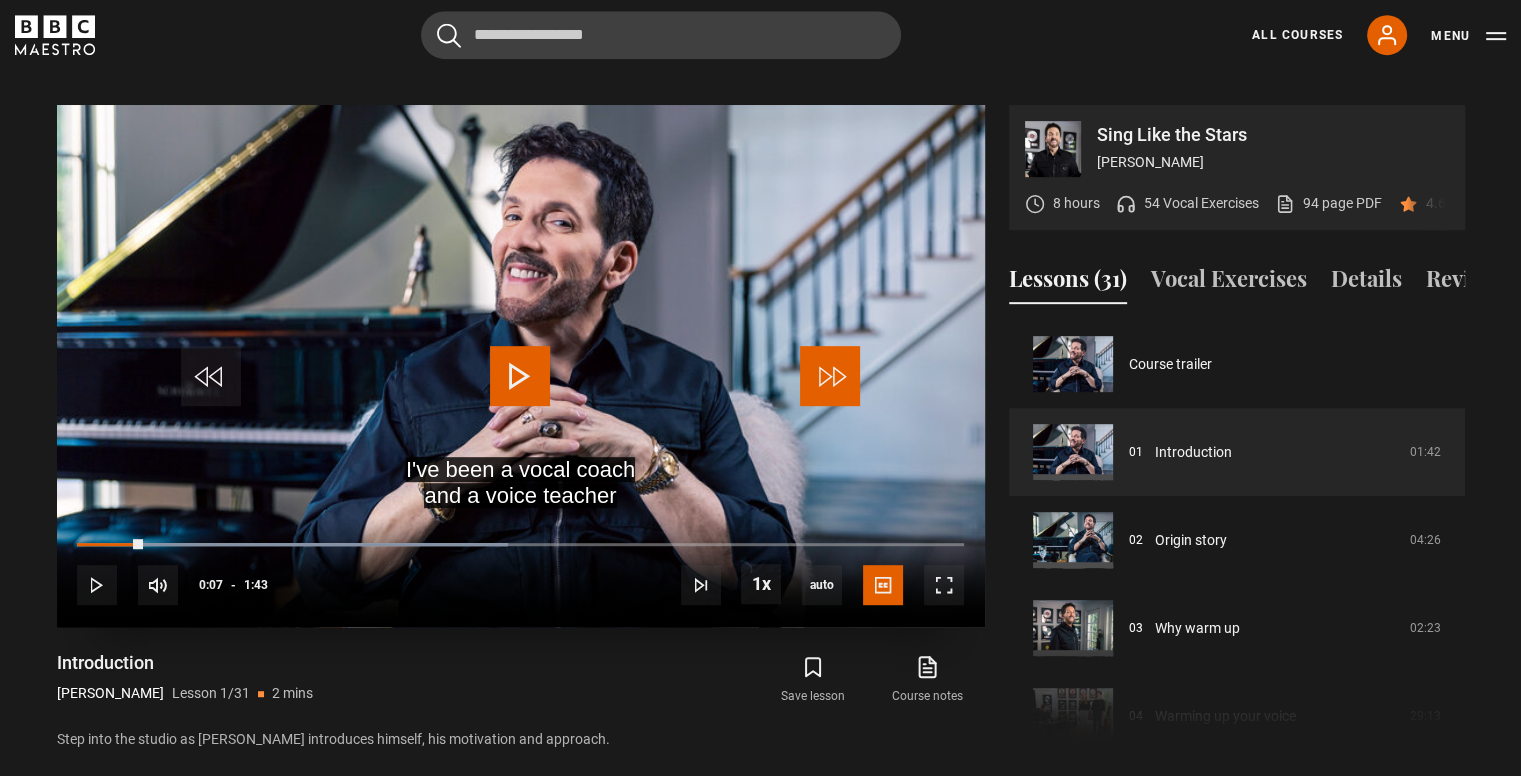 click at bounding box center (830, 376) 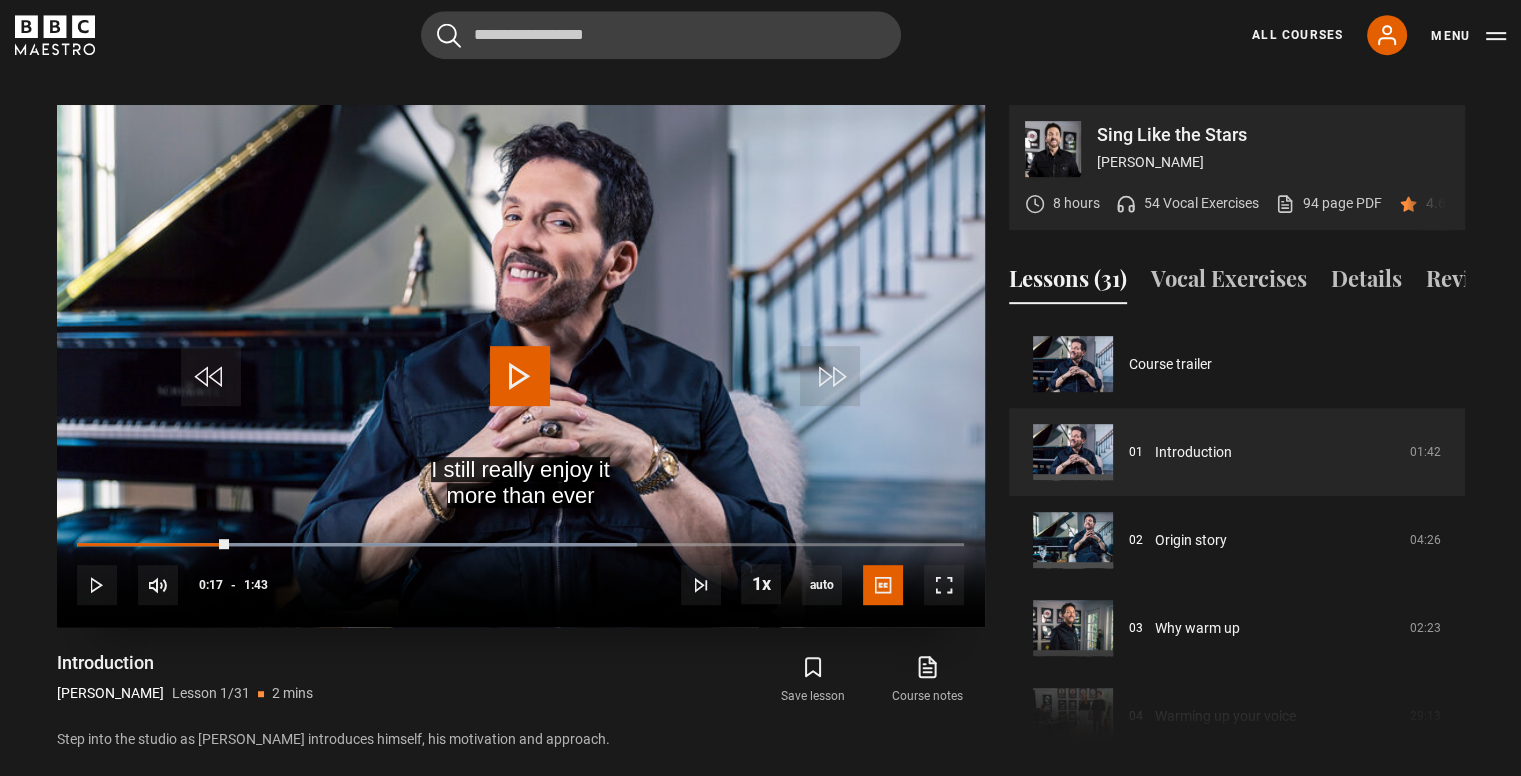 click at bounding box center (520, 376) 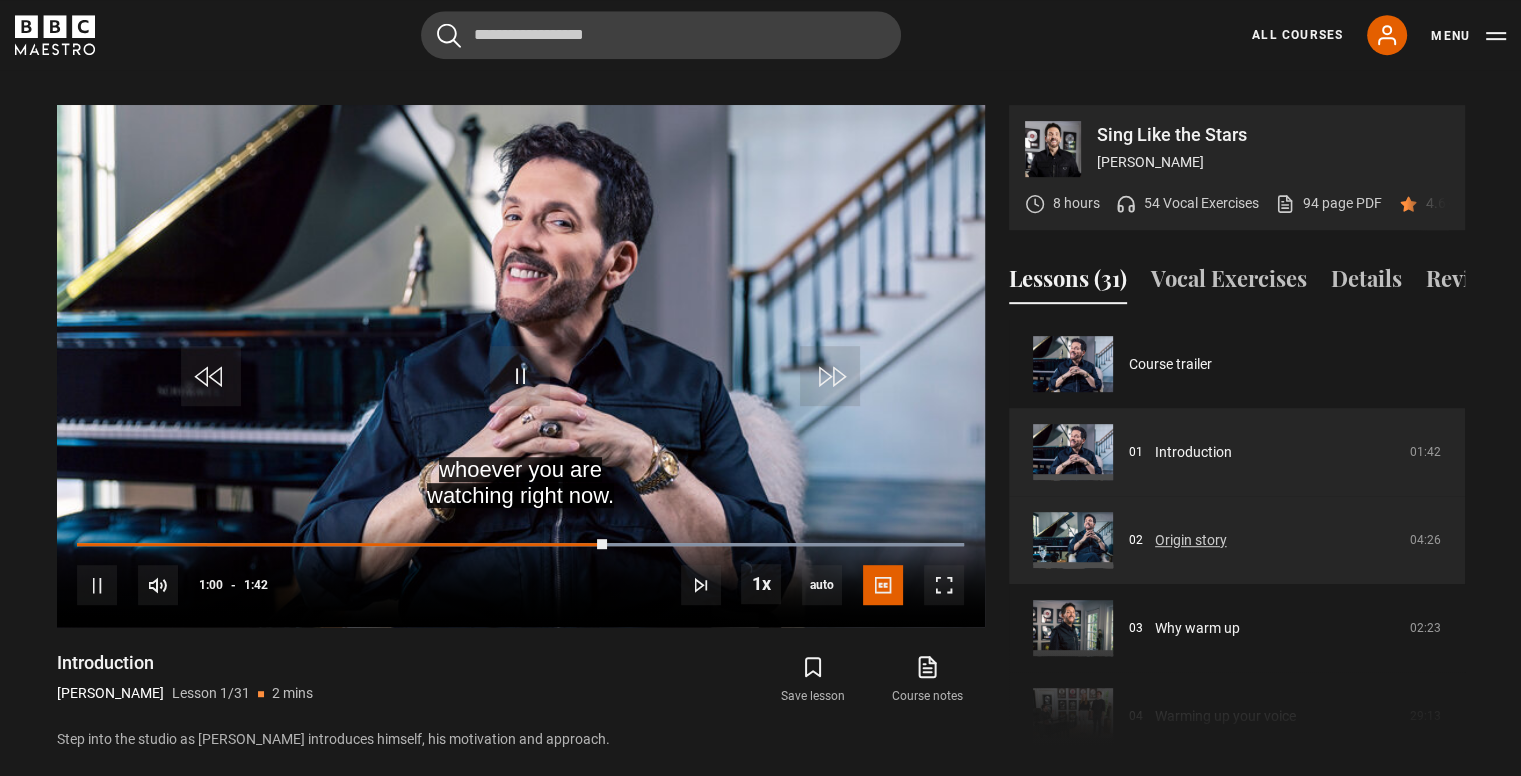 click on "Origin story" at bounding box center (1191, 540) 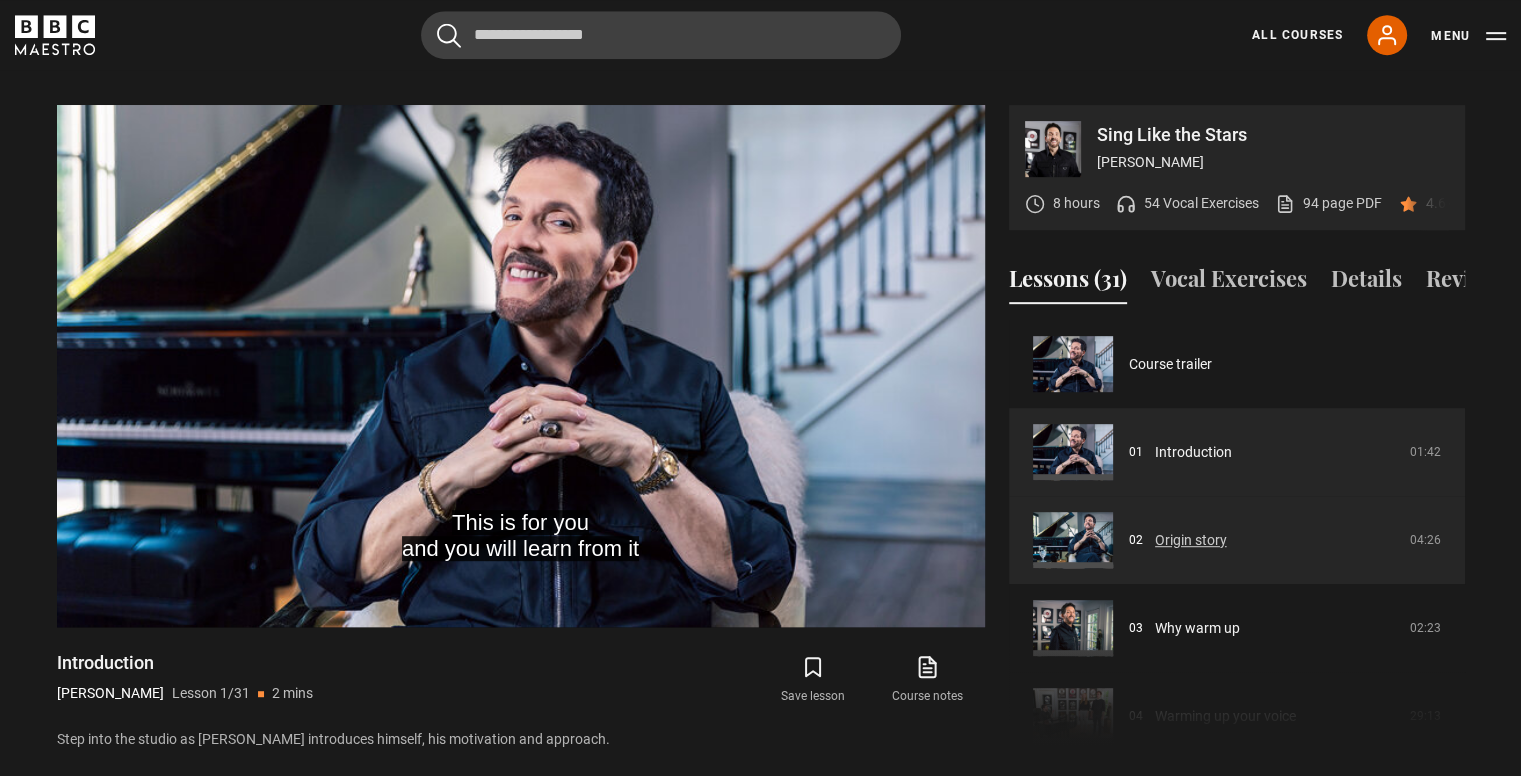 click on "Origin story" at bounding box center [1191, 540] 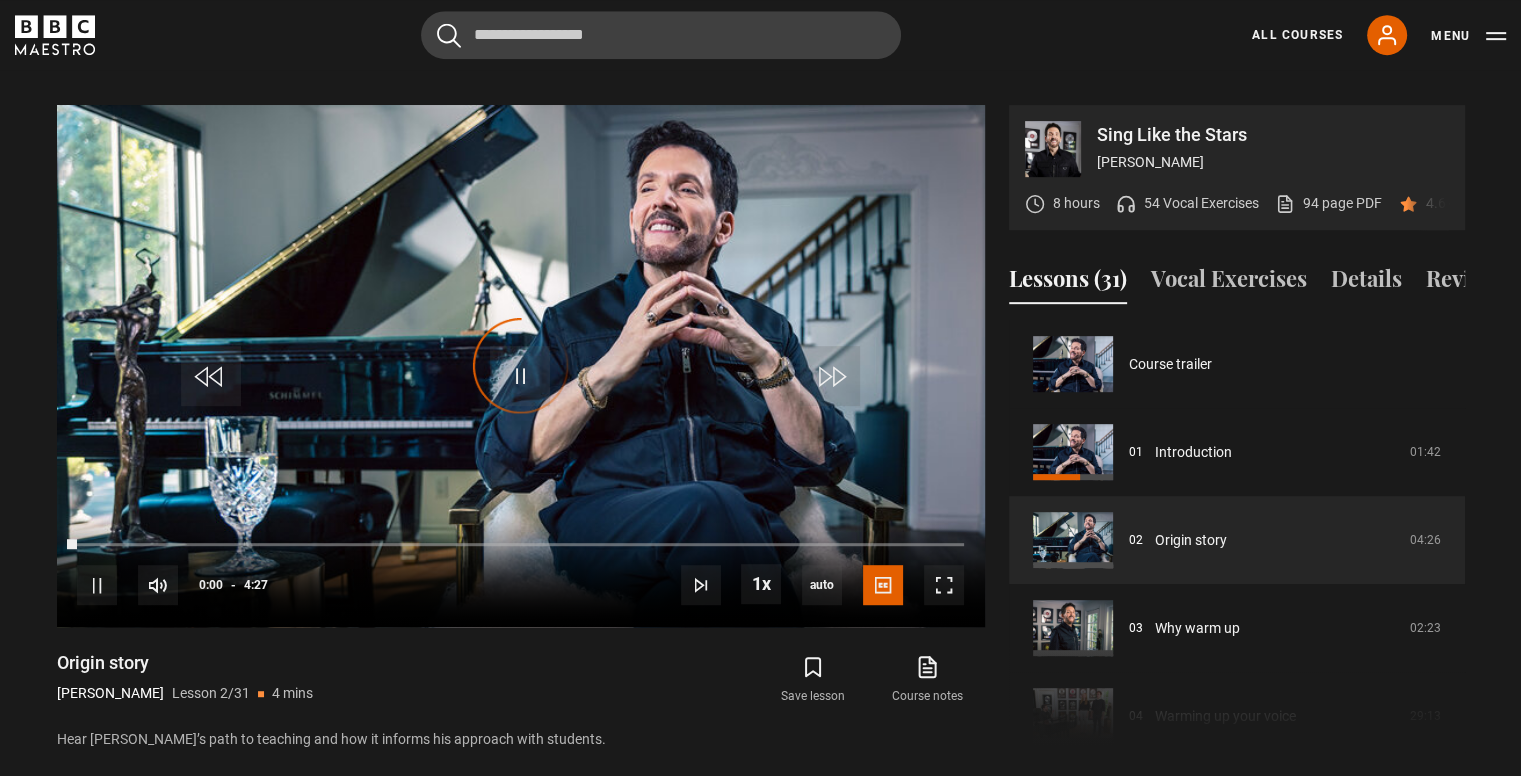scroll, scrollTop: 956, scrollLeft: 0, axis: vertical 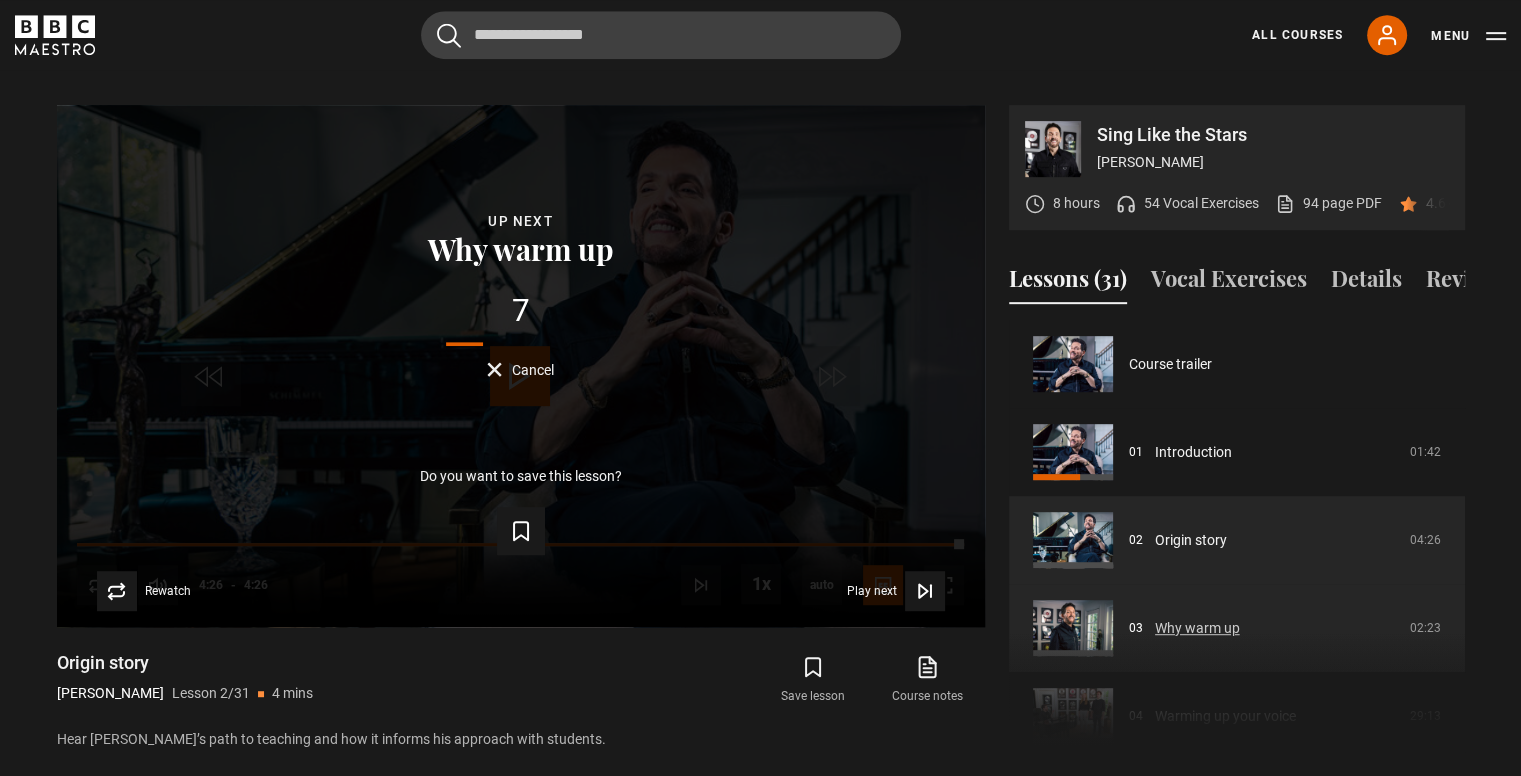 click on "Why warm up" at bounding box center (1197, 628) 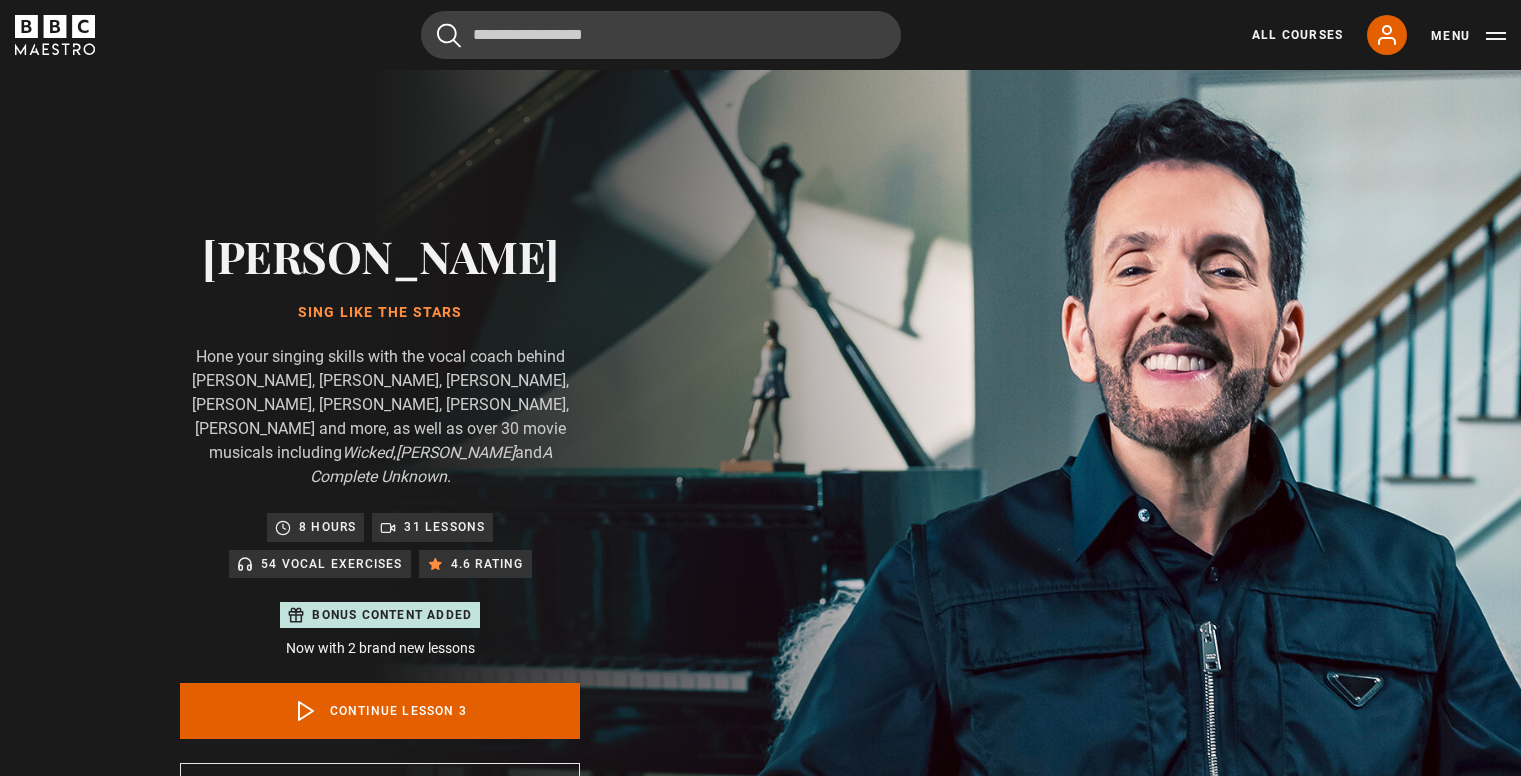 scroll, scrollTop: 956, scrollLeft: 0, axis: vertical 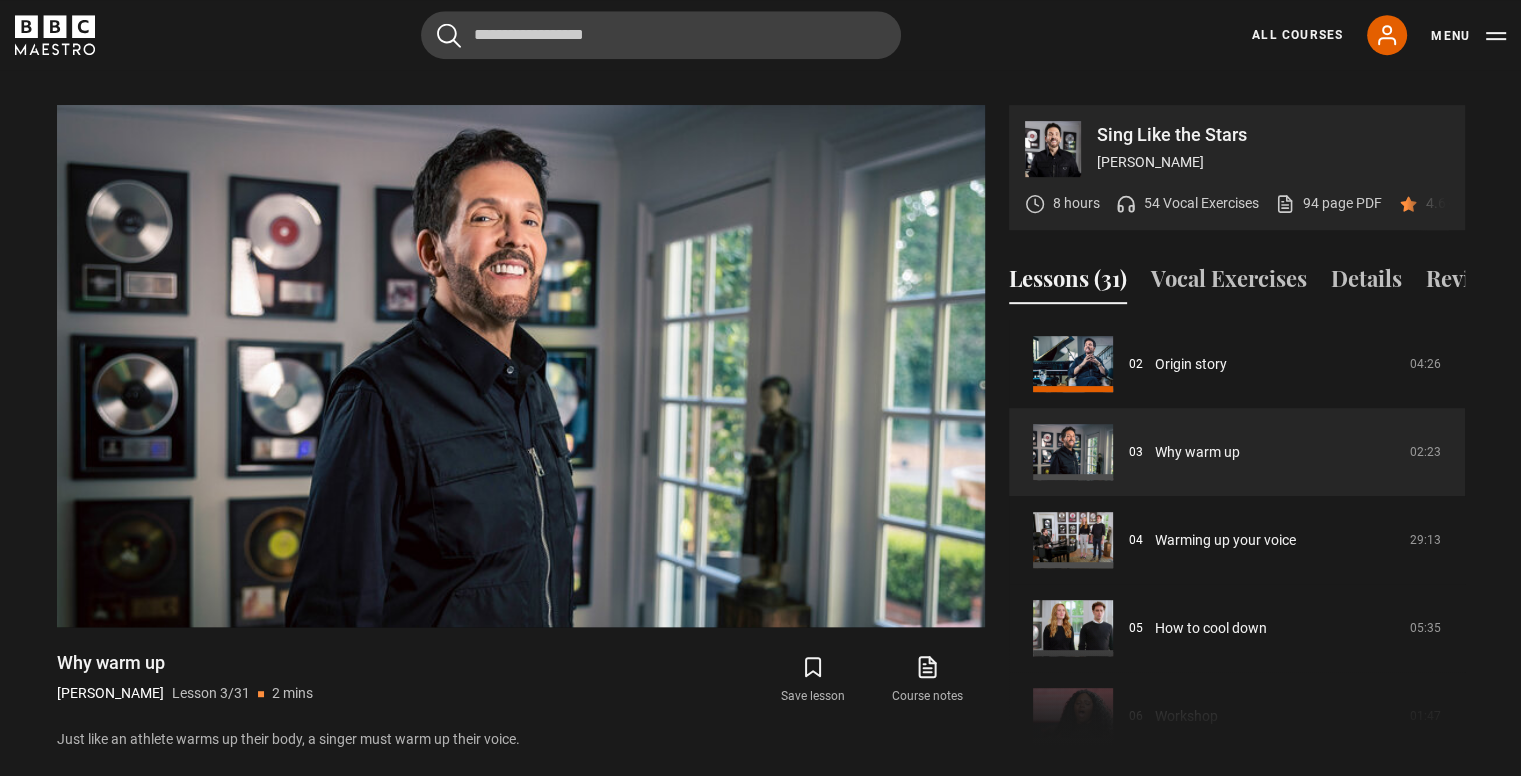 click on "Video Player is loading. Play Lesson Why warm up 10s Skip Back 10 seconds Pause 10s Skip Forward 10 seconds Loaded :  100.00% 2:14 Pause Mute Current Time  2:15 - Duration  2:23
Eric Vetro
Lesson 3
Why warm up
1x Playback Rate 2x 1.5x 1x , selected 0.5x auto Quality 360p 720p 1080p 2160p Auto , selected Captions captions off English  Captions , selected This is a modal window.
Lesson Completed
Up next
Warming up your voice
Cancel
Do you want to save this lesson?
Save lesson" at bounding box center [521, 428] 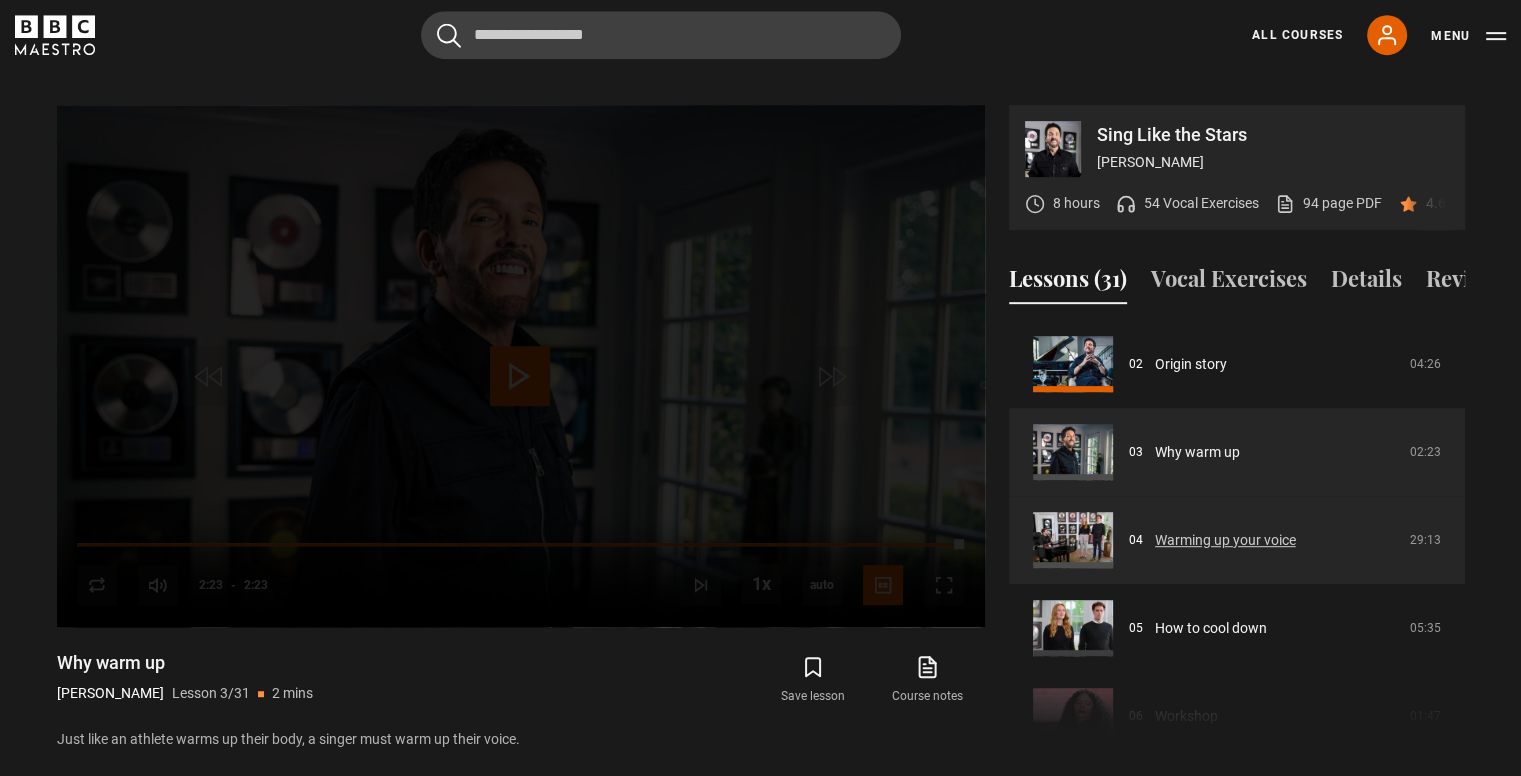 click on "Warming up your voice" at bounding box center [1225, 540] 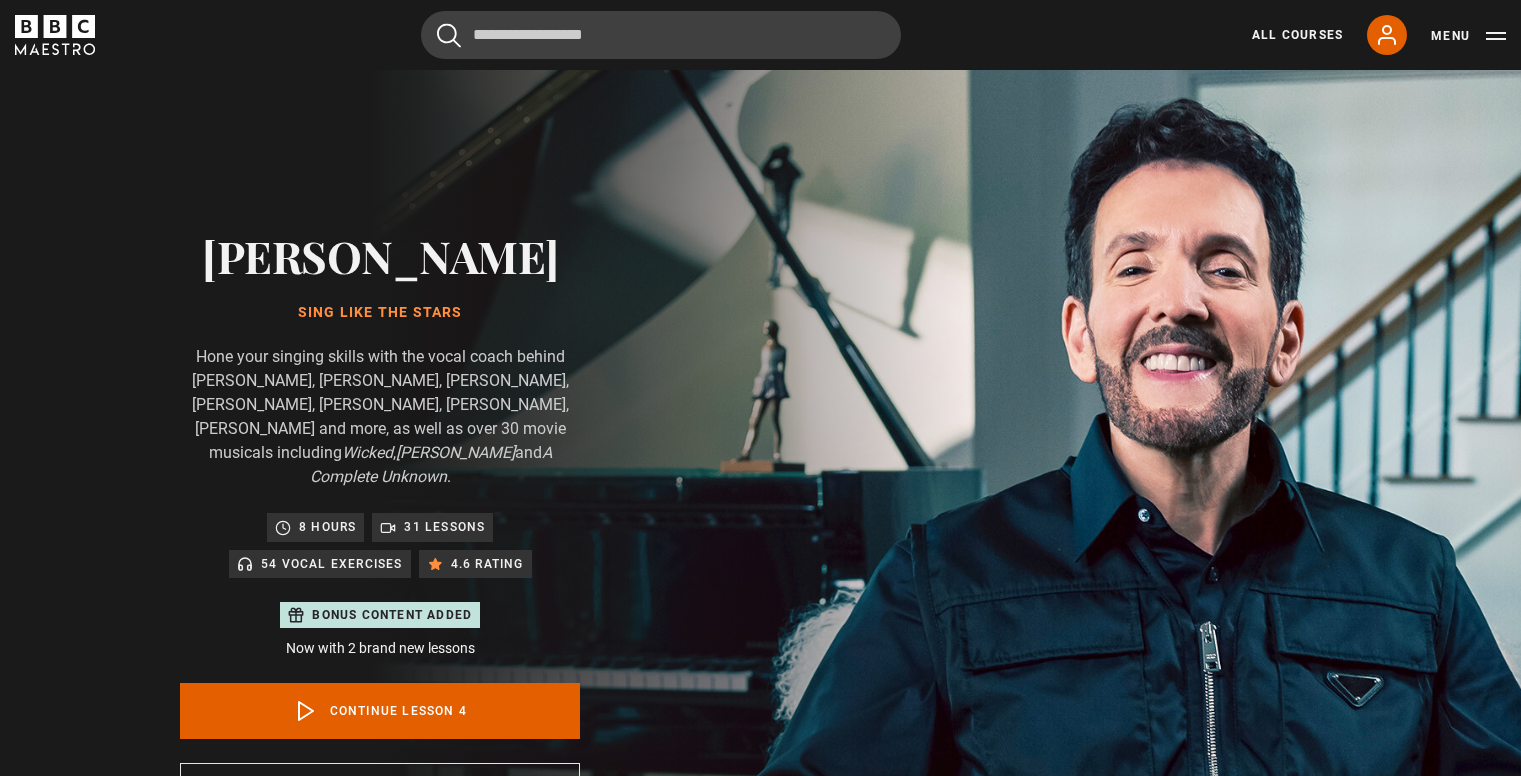 scroll, scrollTop: 956, scrollLeft: 0, axis: vertical 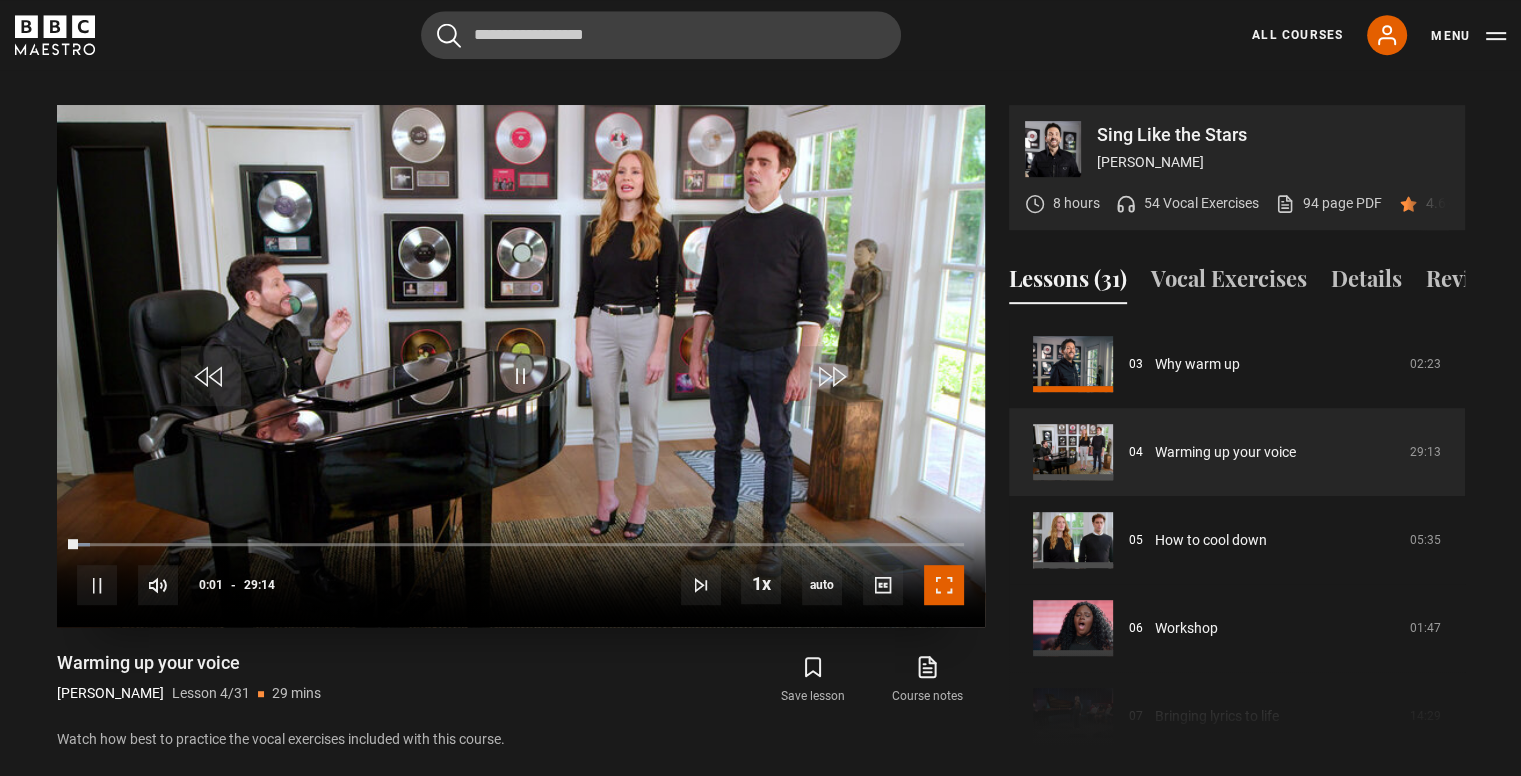 click at bounding box center (944, 585) 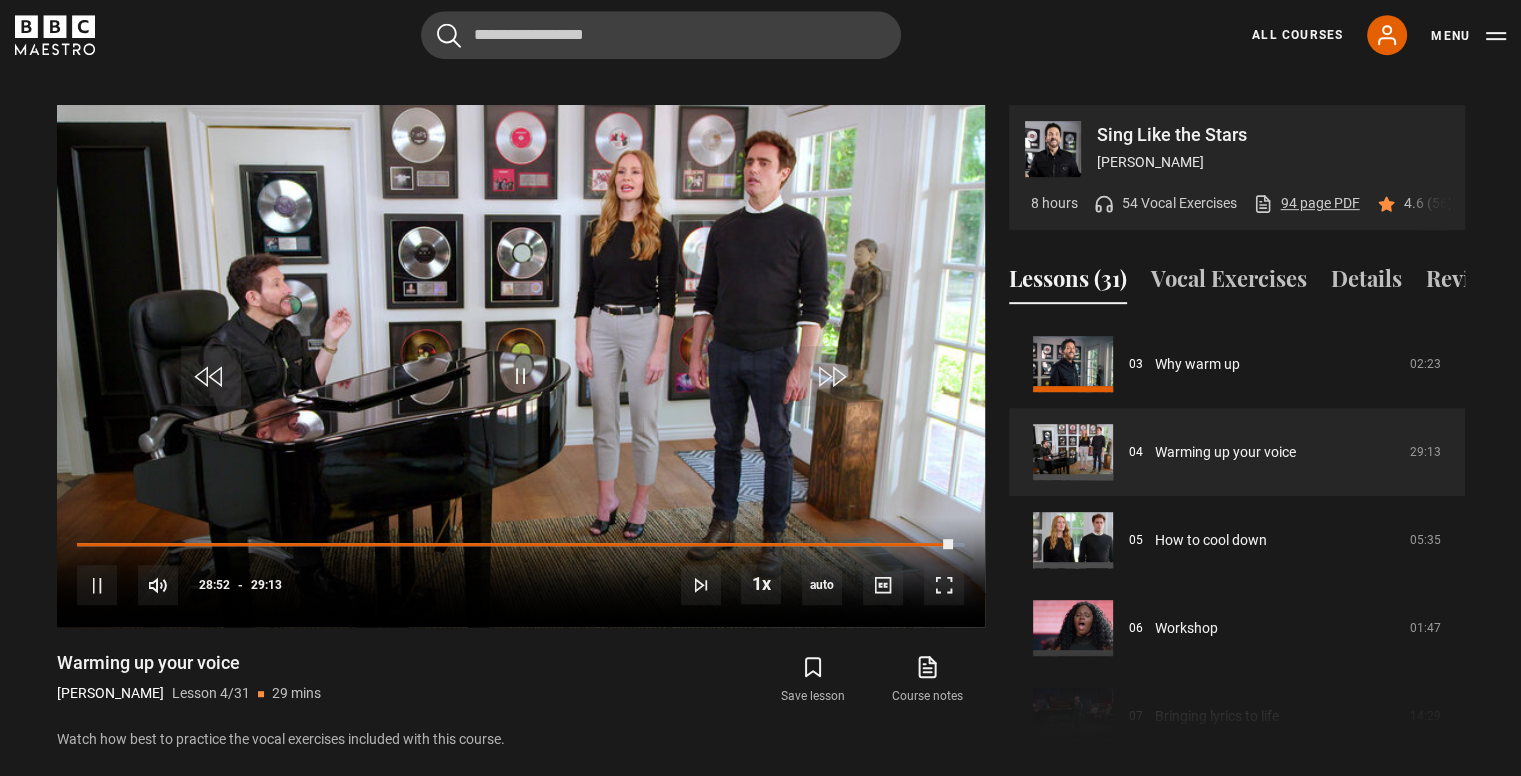 scroll, scrollTop: 0, scrollLeft: 0, axis: both 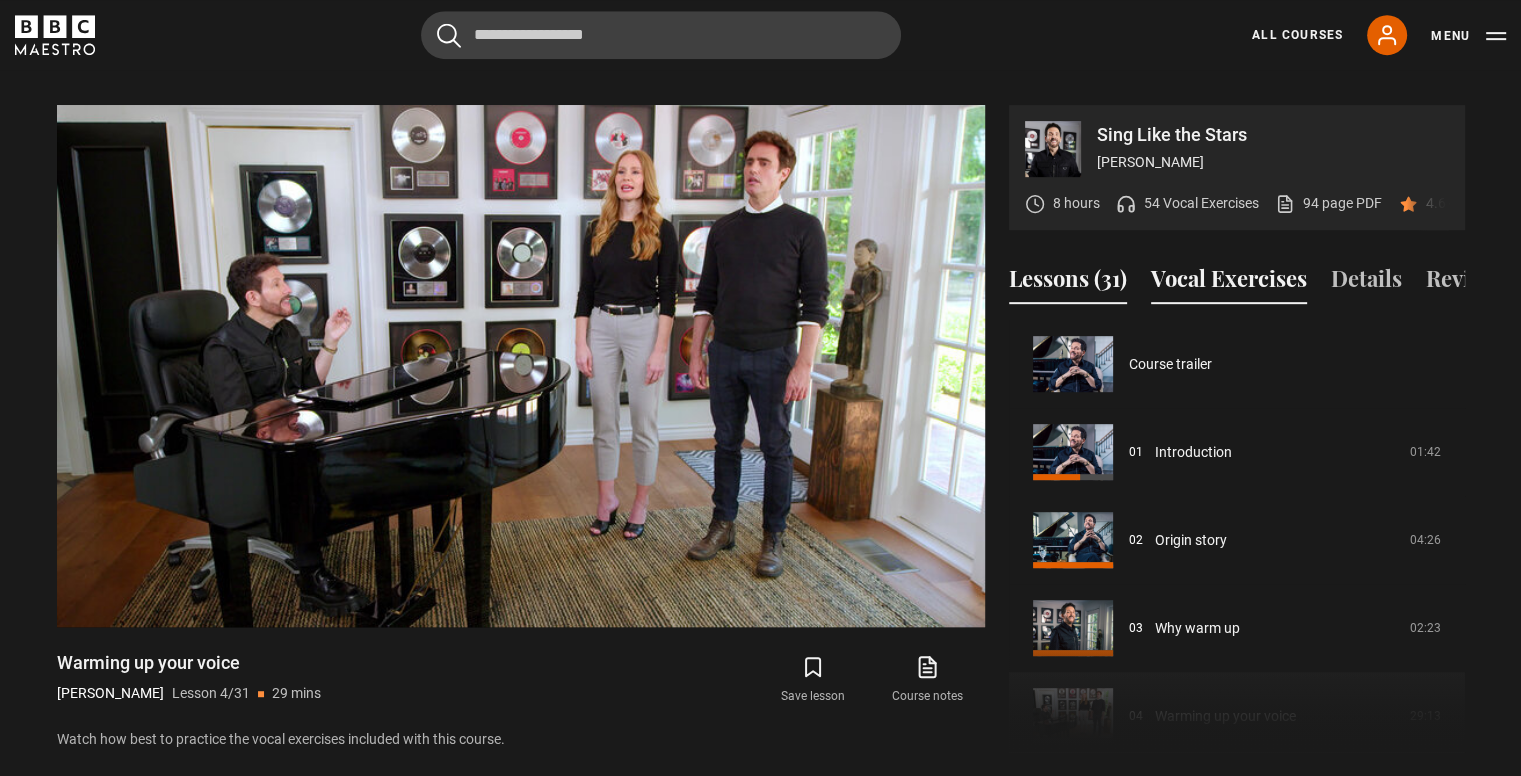 click on "Vocal Exercises" at bounding box center (1229, 283) 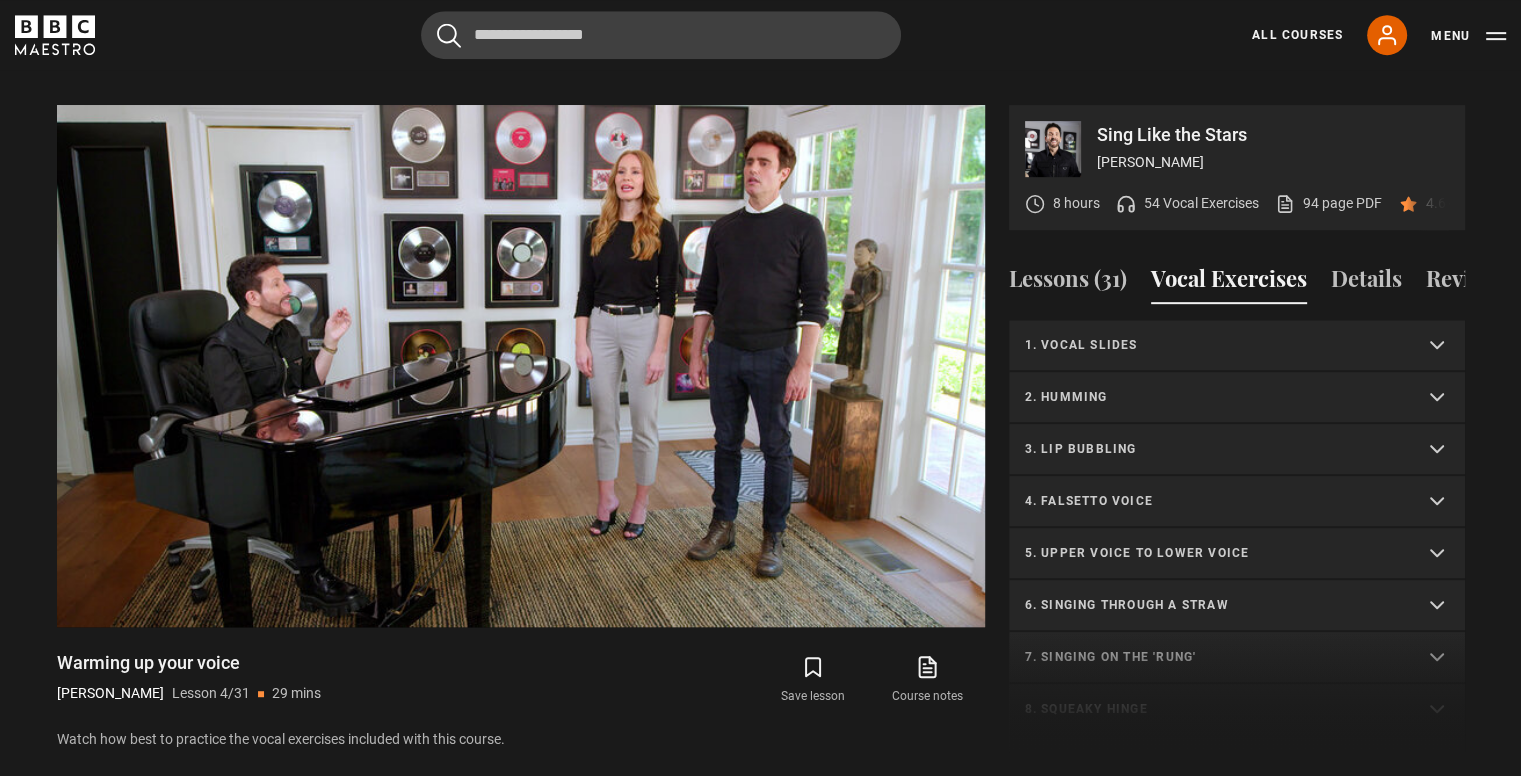 click on "1. Vocal slides" at bounding box center (1213, 345) 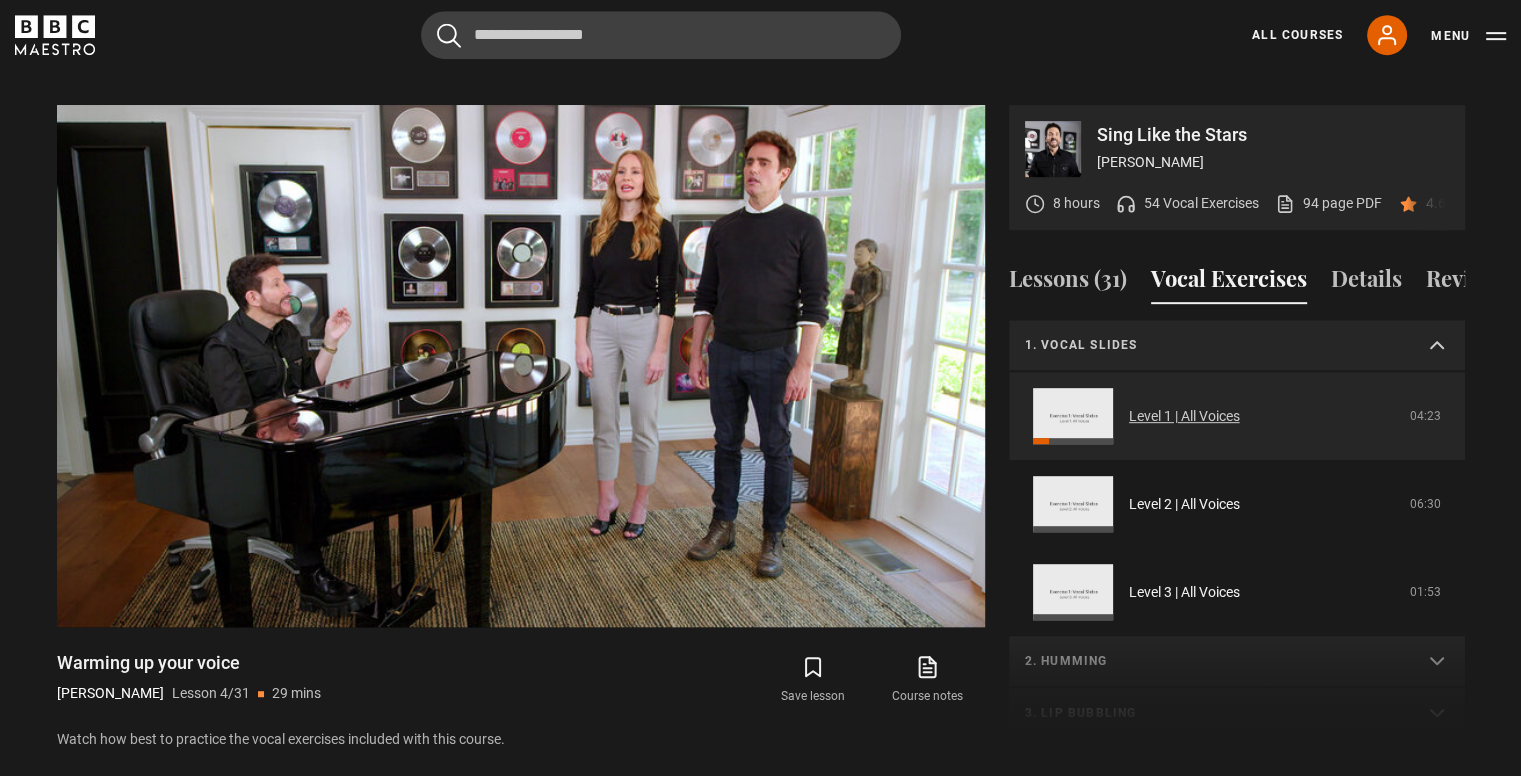 scroll, scrollTop: 0, scrollLeft: 0, axis: both 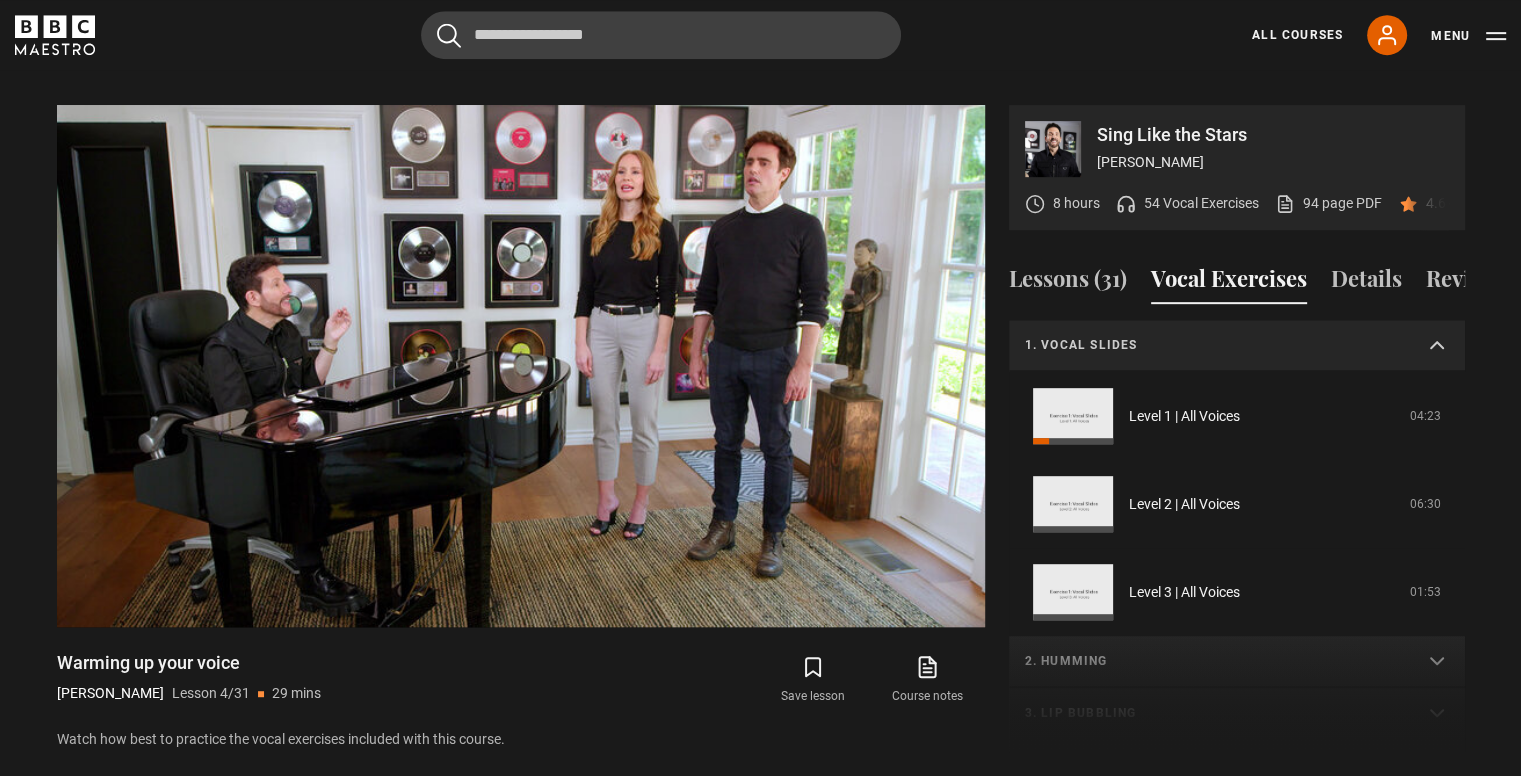 click on "1. Vocal slides" at bounding box center [1213, 345] 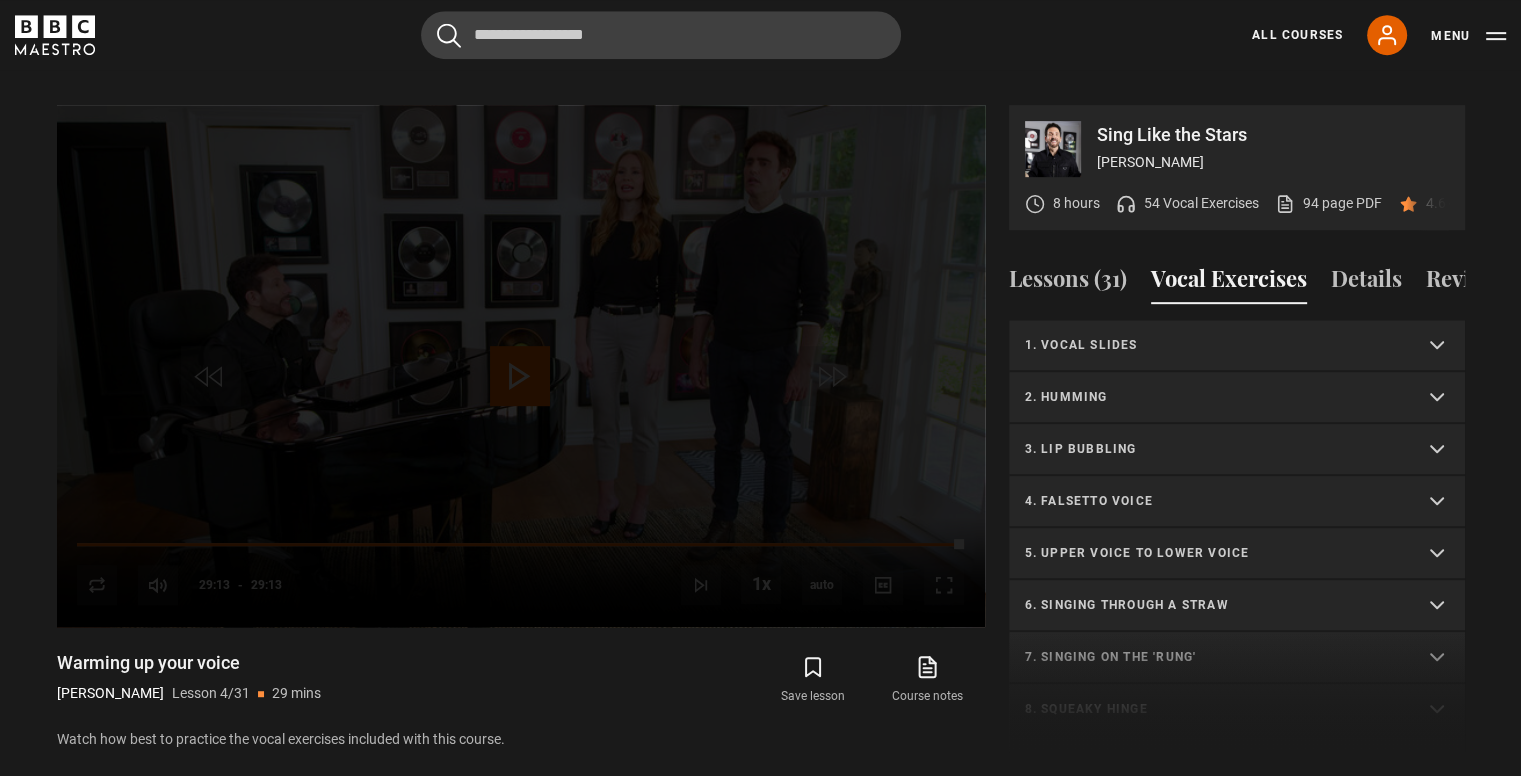 click on "1. Vocal slides" at bounding box center (1213, 345) 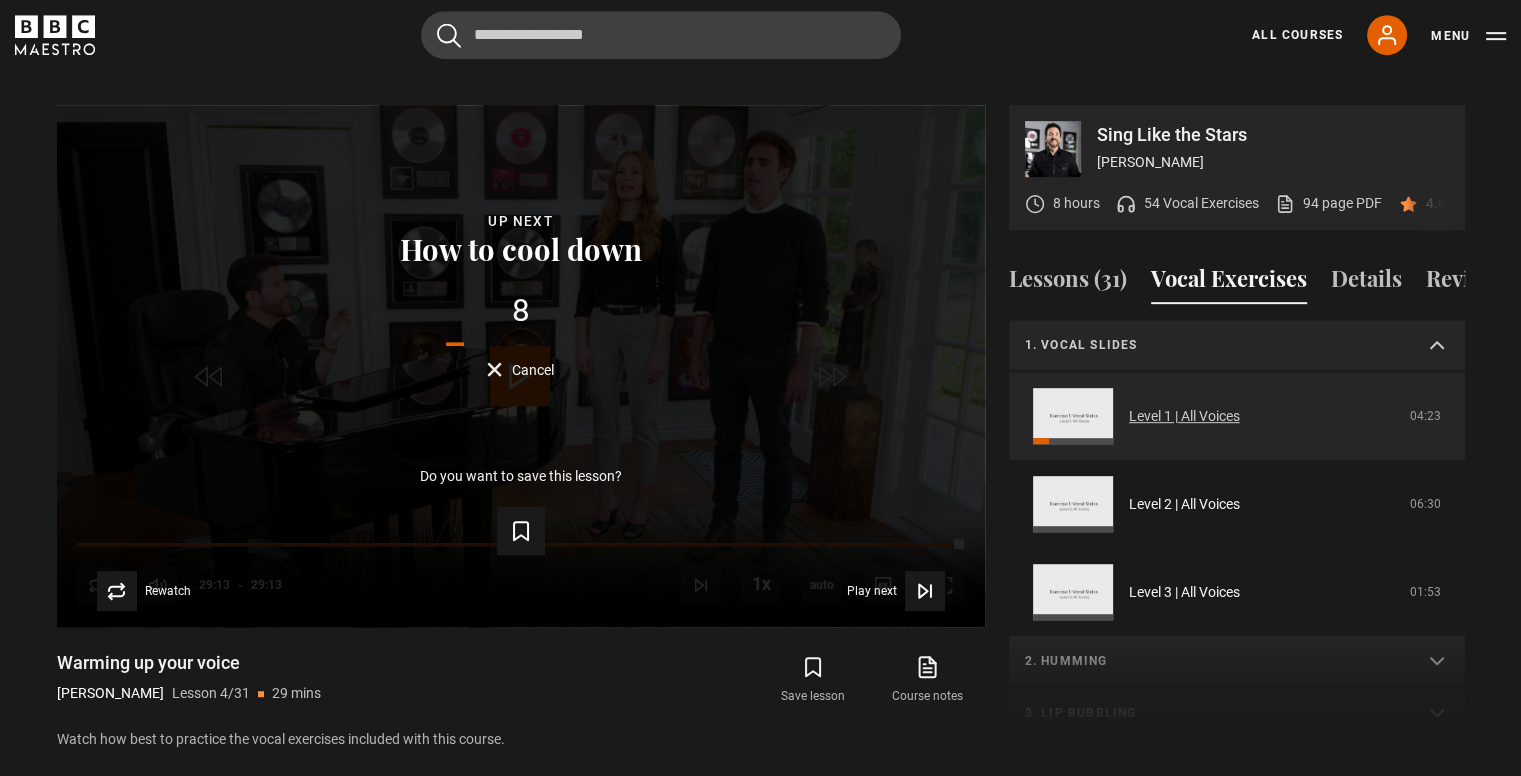 click on "Level 1 | All Voices" at bounding box center [1184, 416] 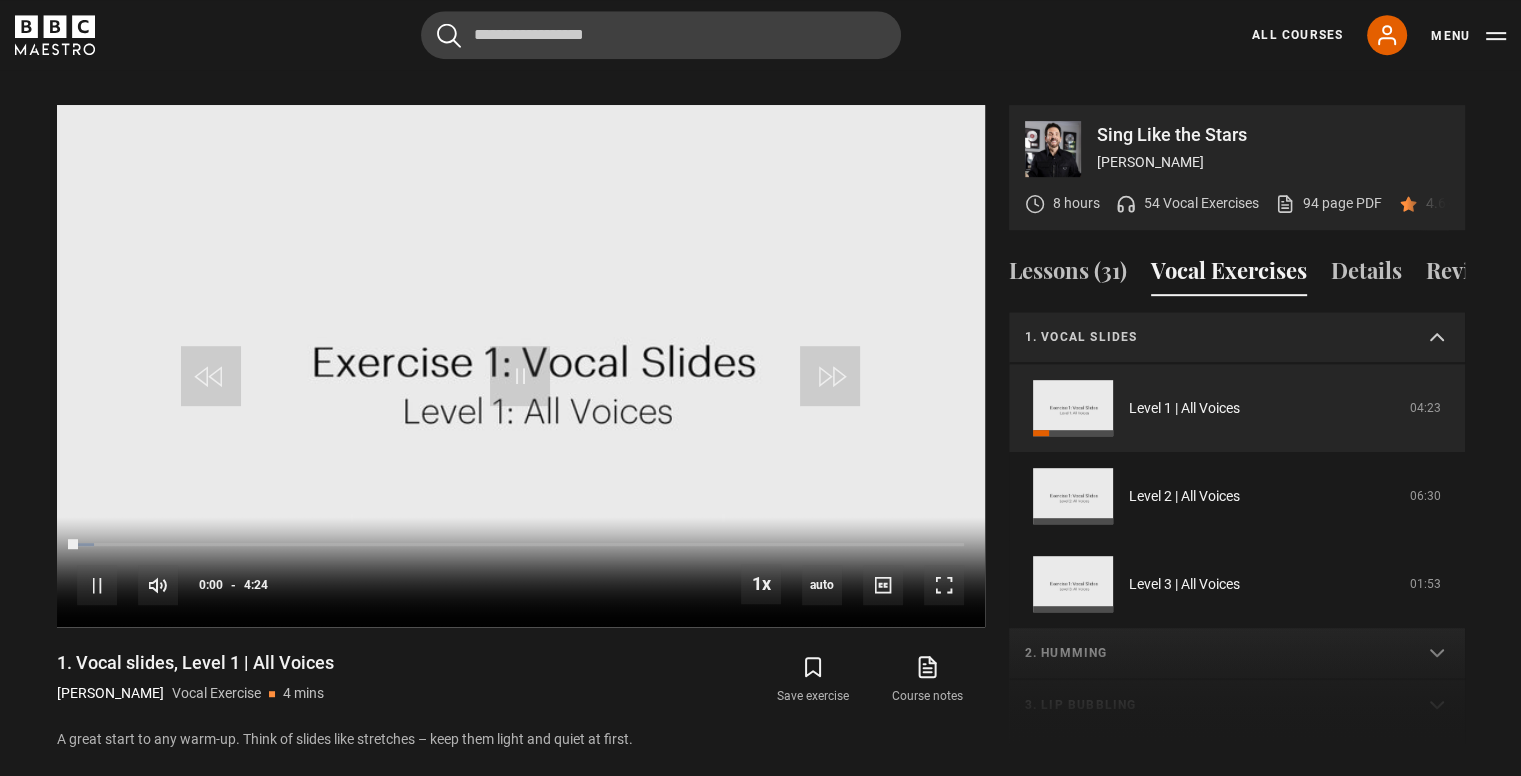 scroll, scrollTop: 0, scrollLeft: 0, axis: both 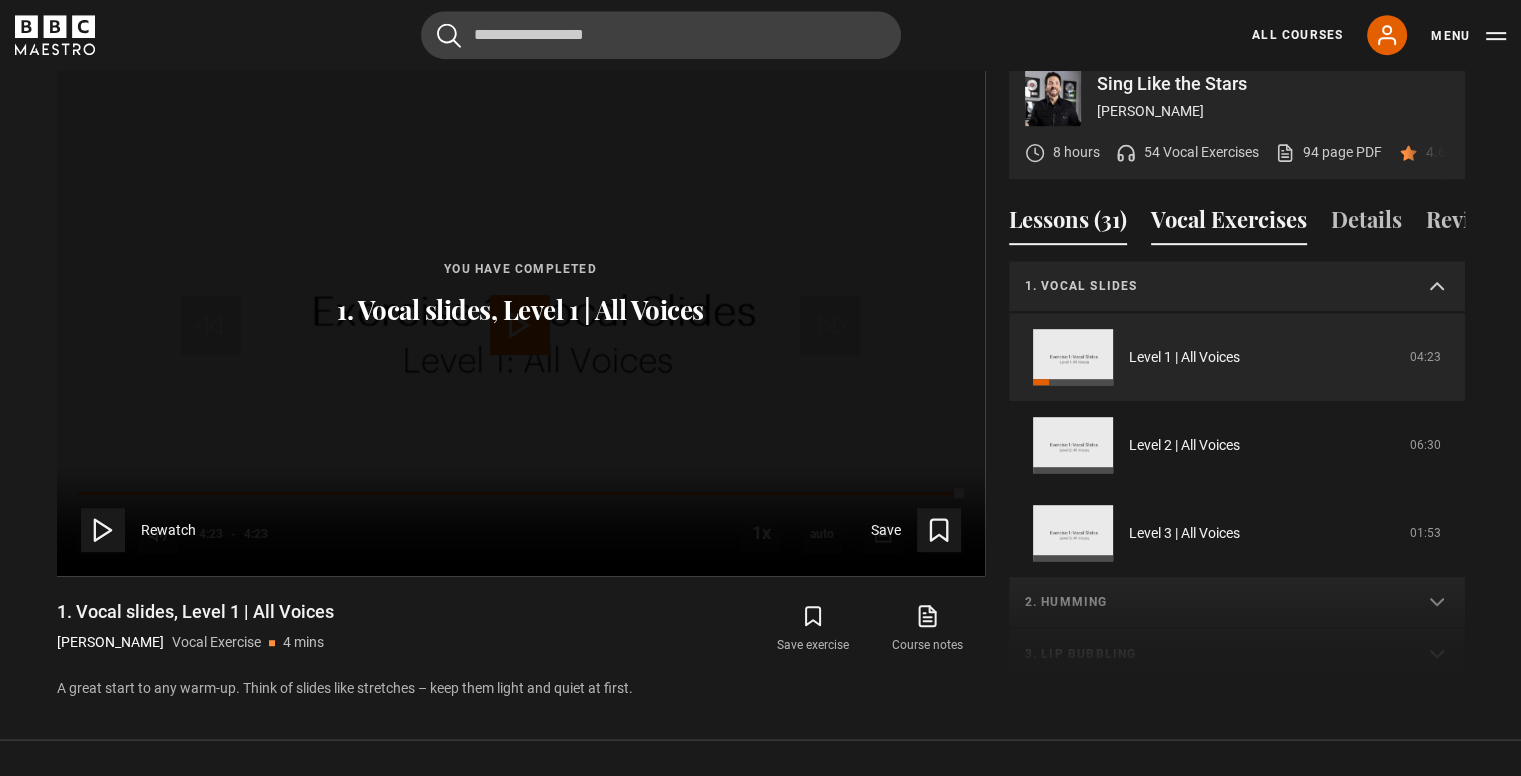 click on "Lessons (31)" at bounding box center (1068, 224) 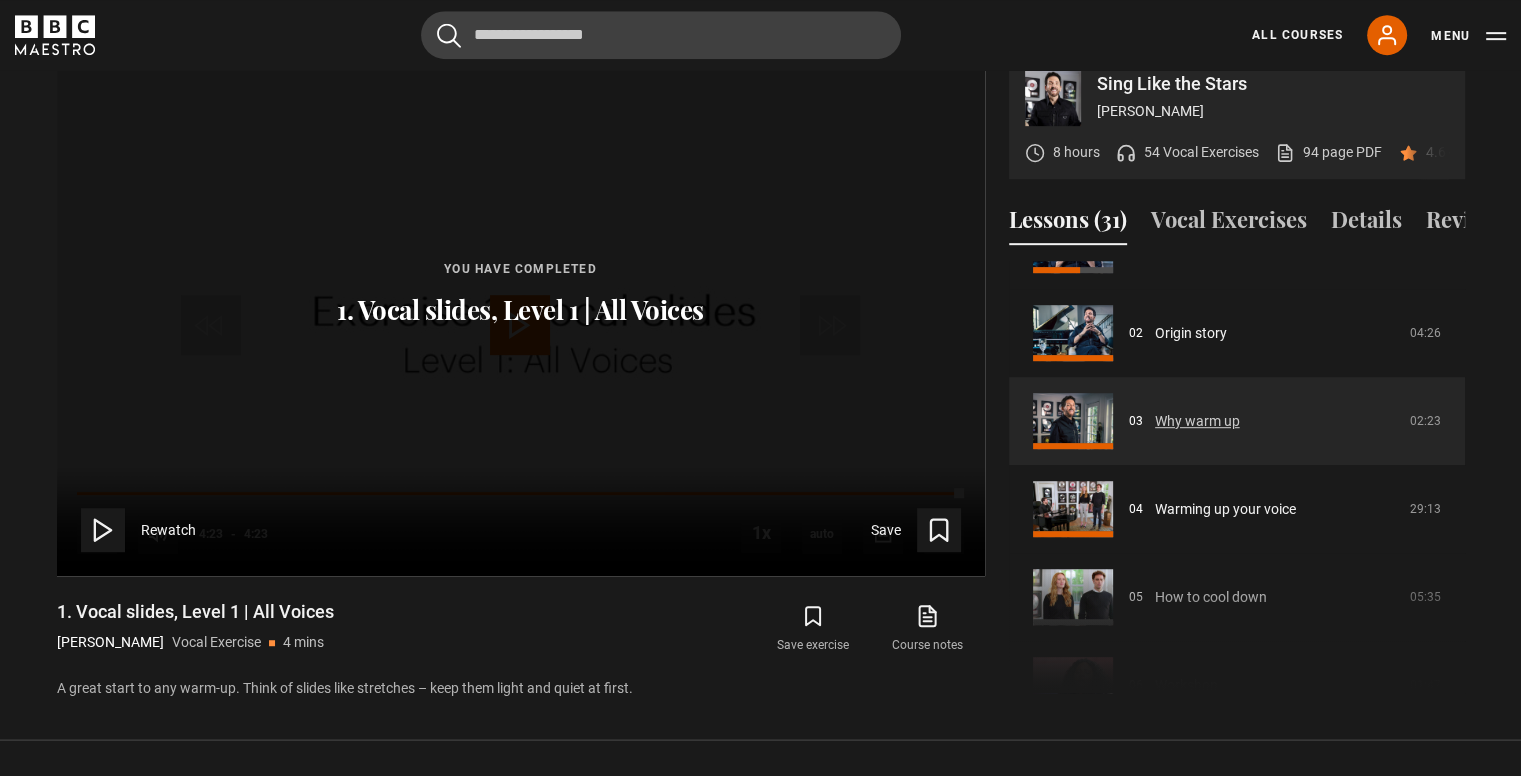scroll, scrollTop: 204, scrollLeft: 0, axis: vertical 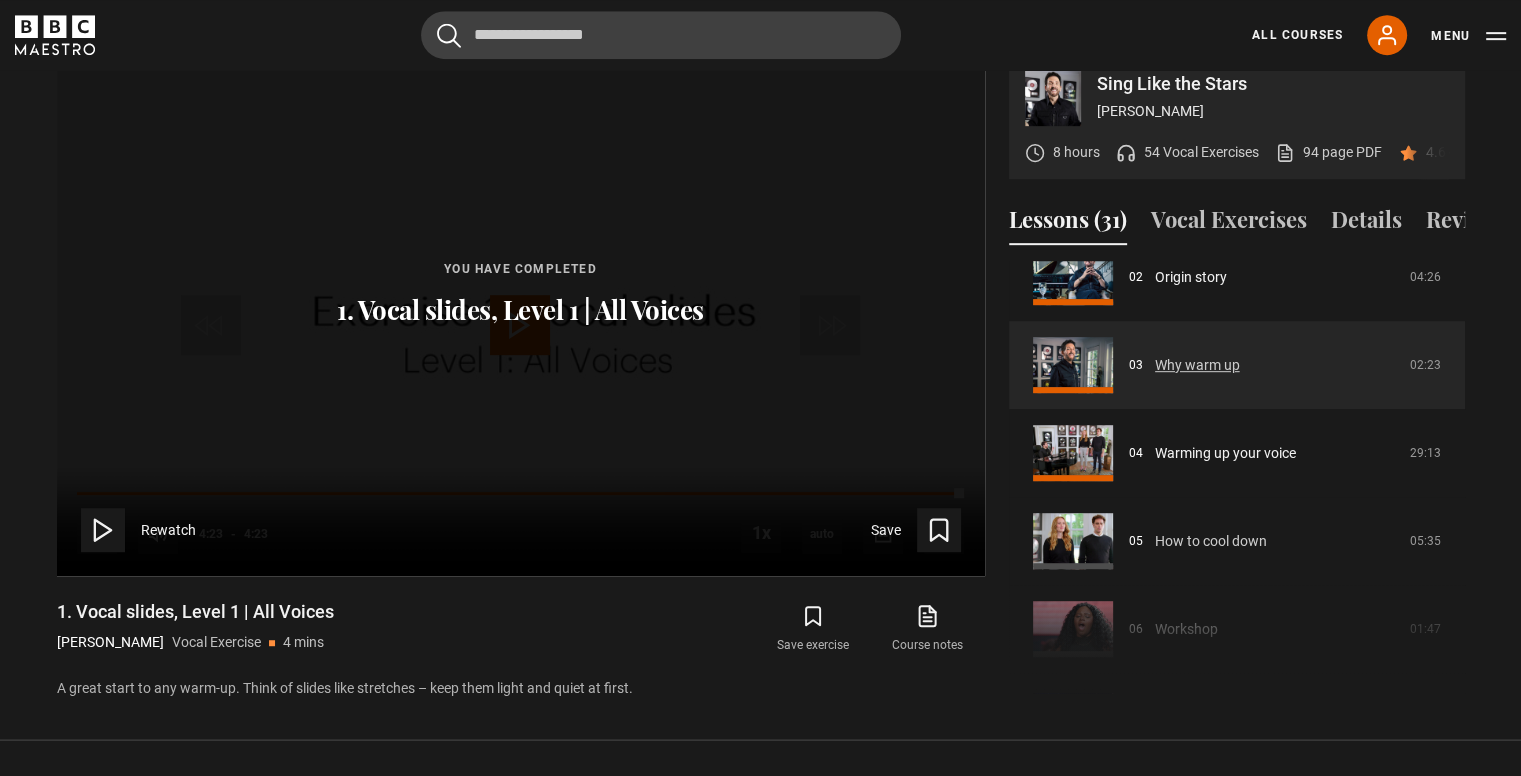 click on "How to cool down" at bounding box center (1211, 541) 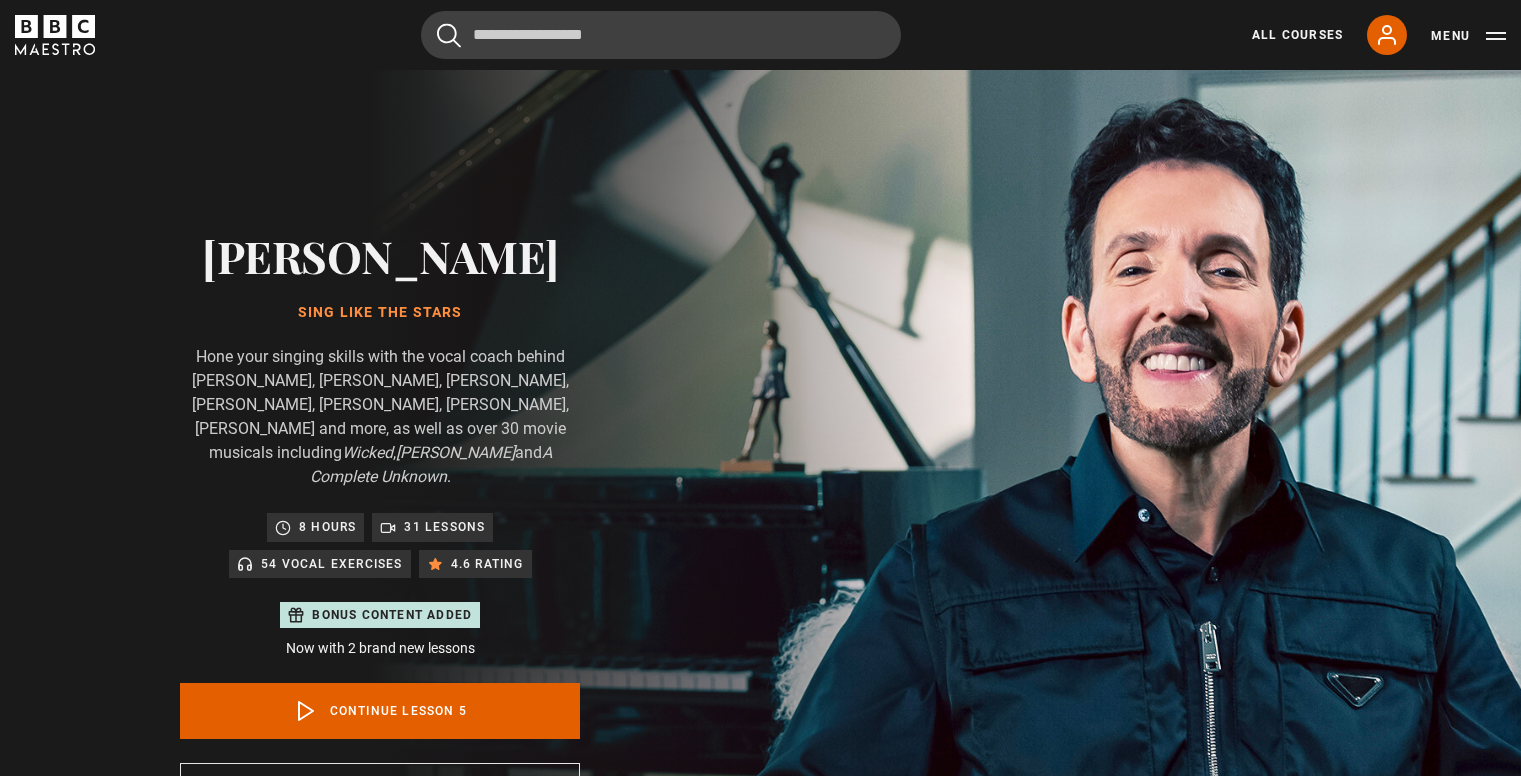 scroll, scrollTop: 956, scrollLeft: 0, axis: vertical 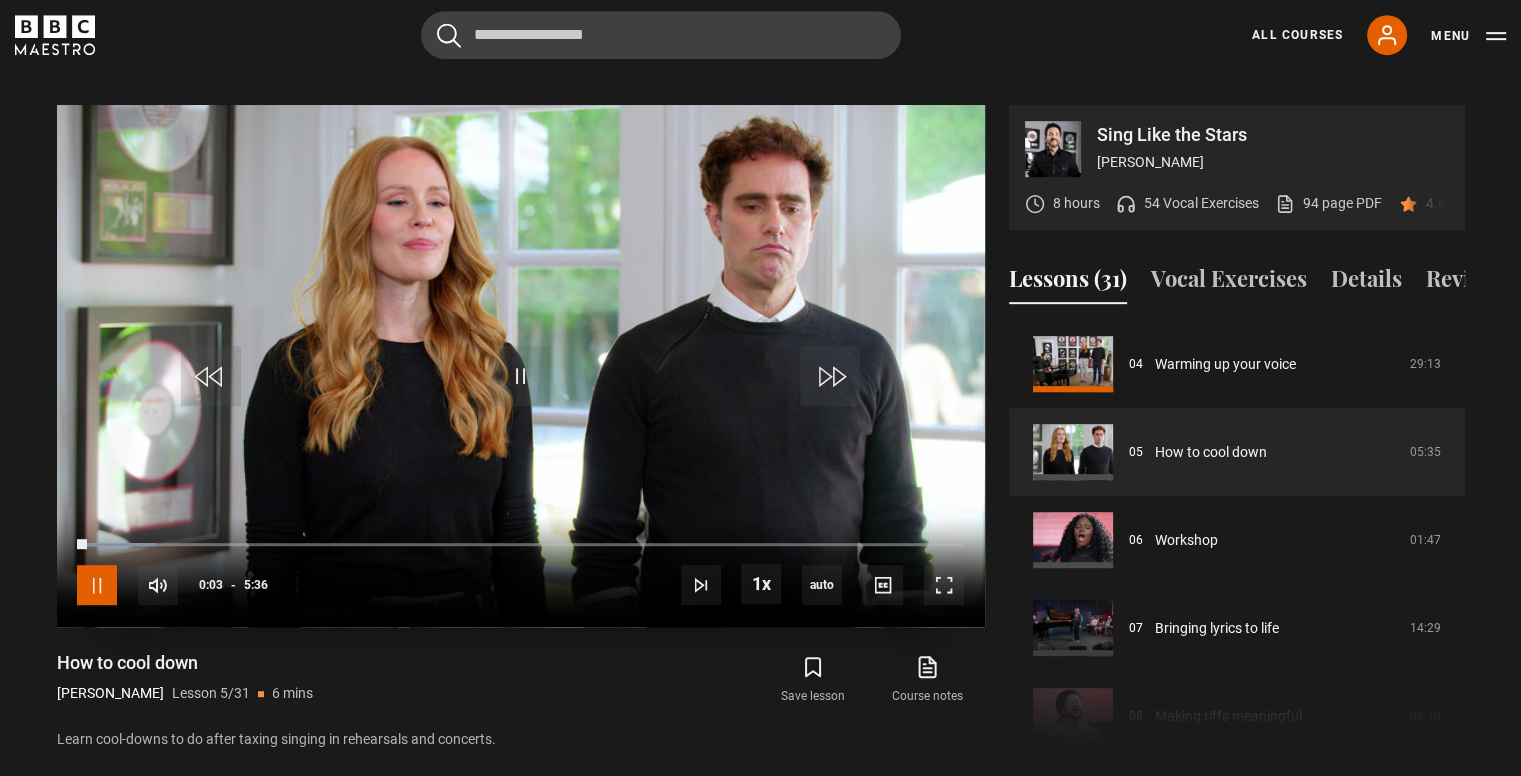 click at bounding box center (97, 585) 